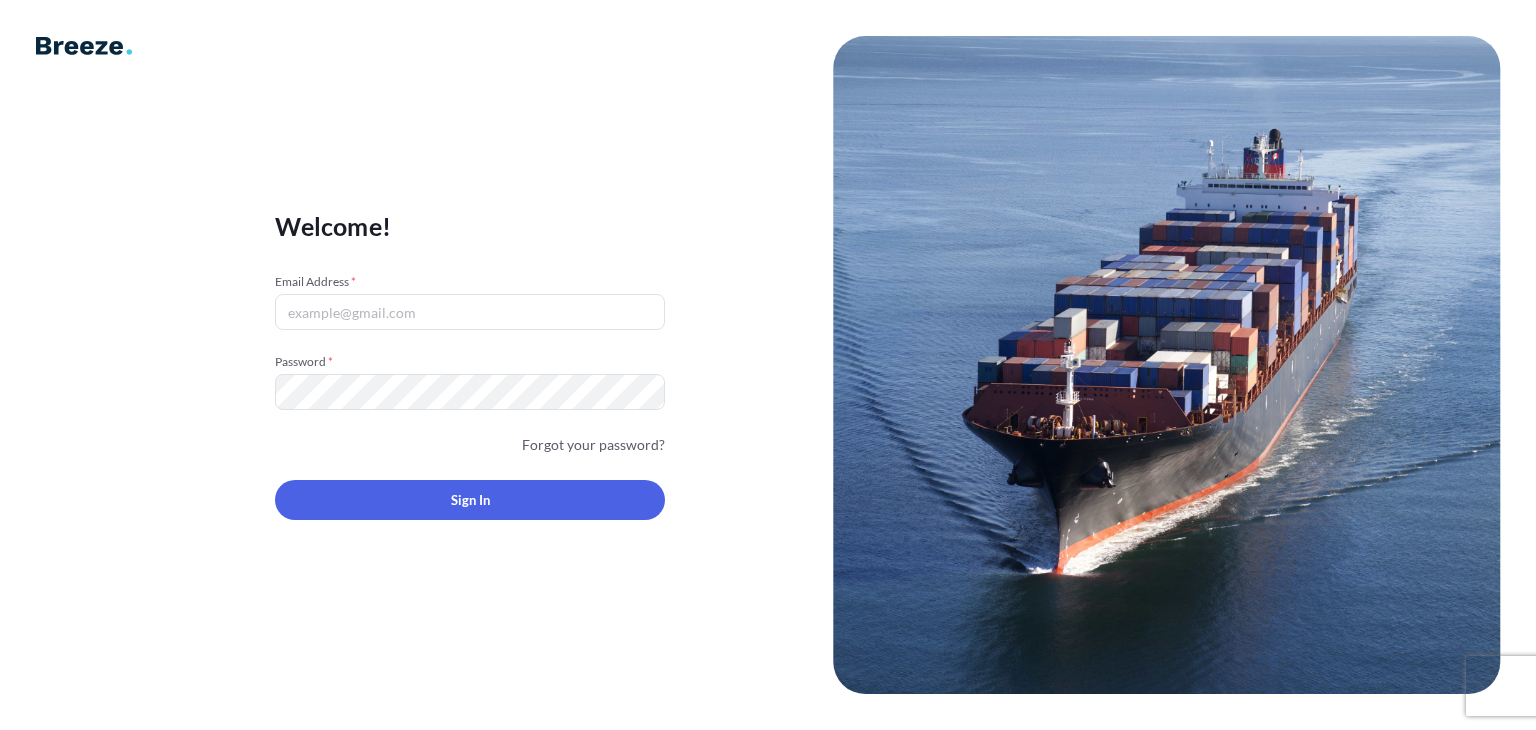 scroll, scrollTop: 0, scrollLeft: 0, axis: both 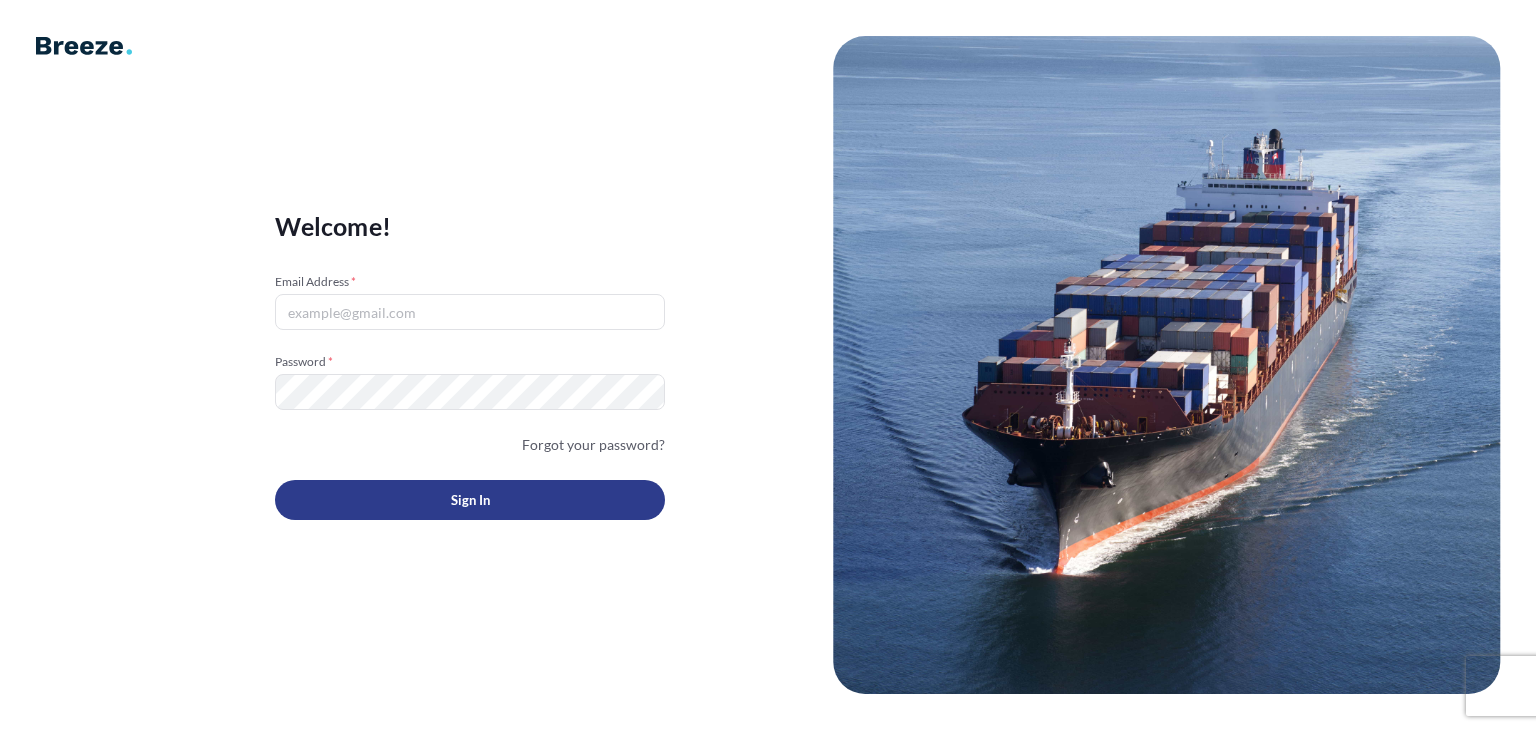 type on "[PERSON_NAME][EMAIL_ADDRESS][DOMAIN_NAME]" 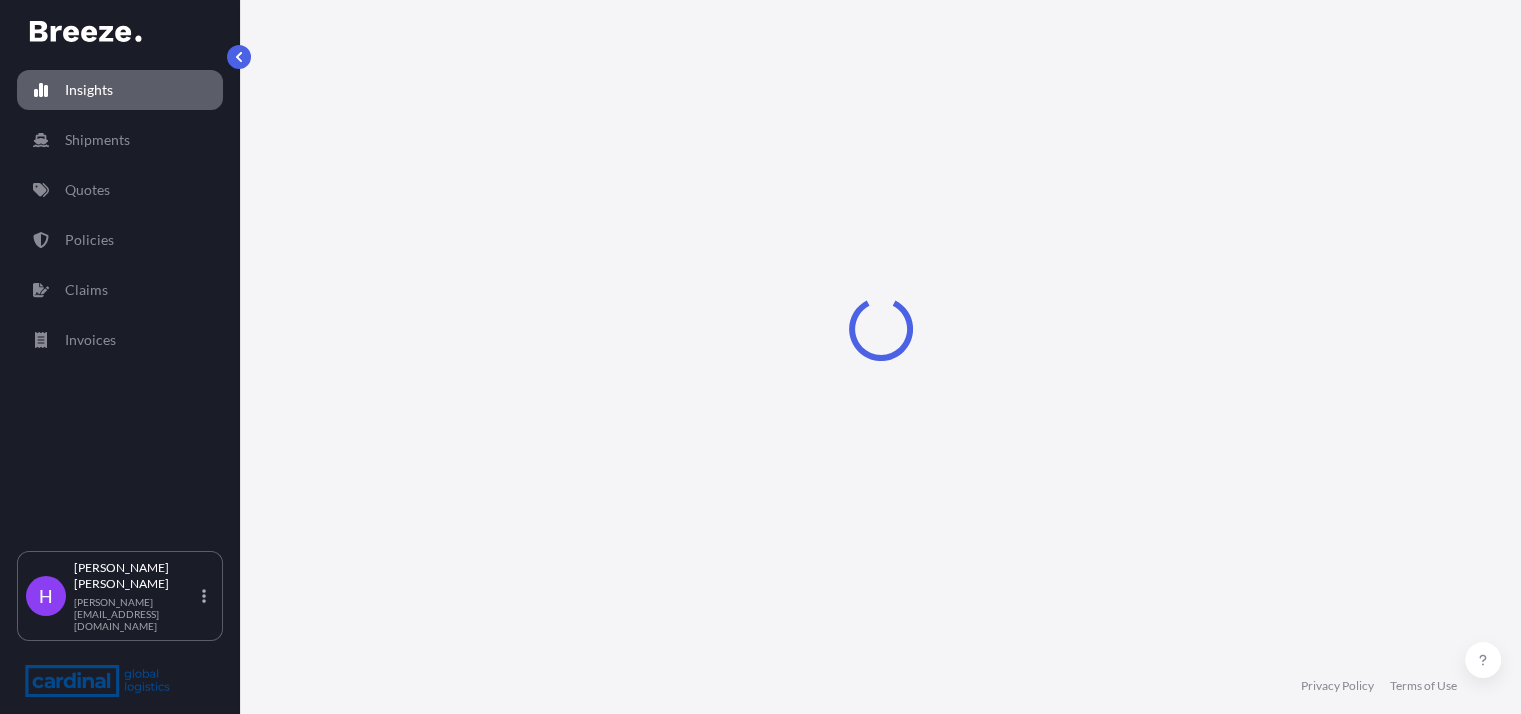 select on "2025" 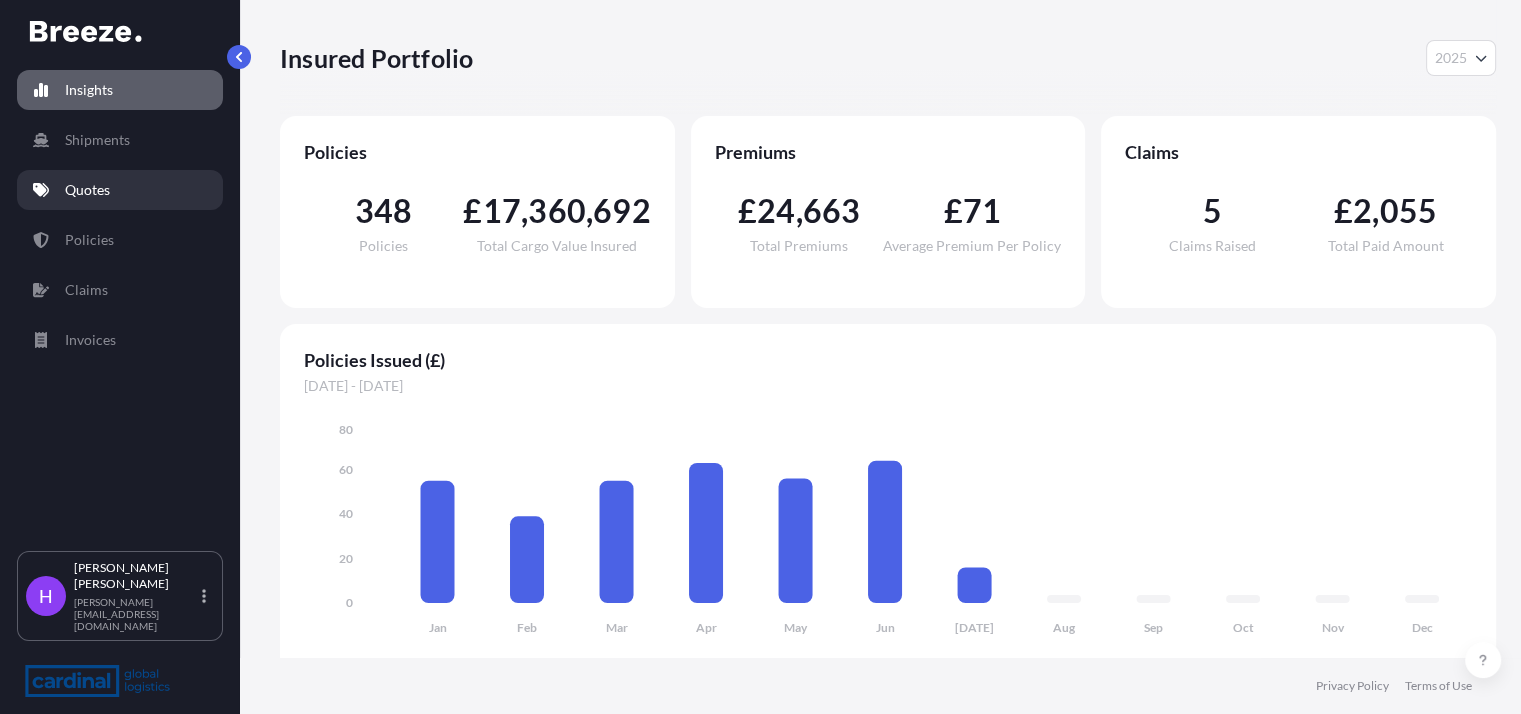 click on "Quotes" at bounding box center [120, 190] 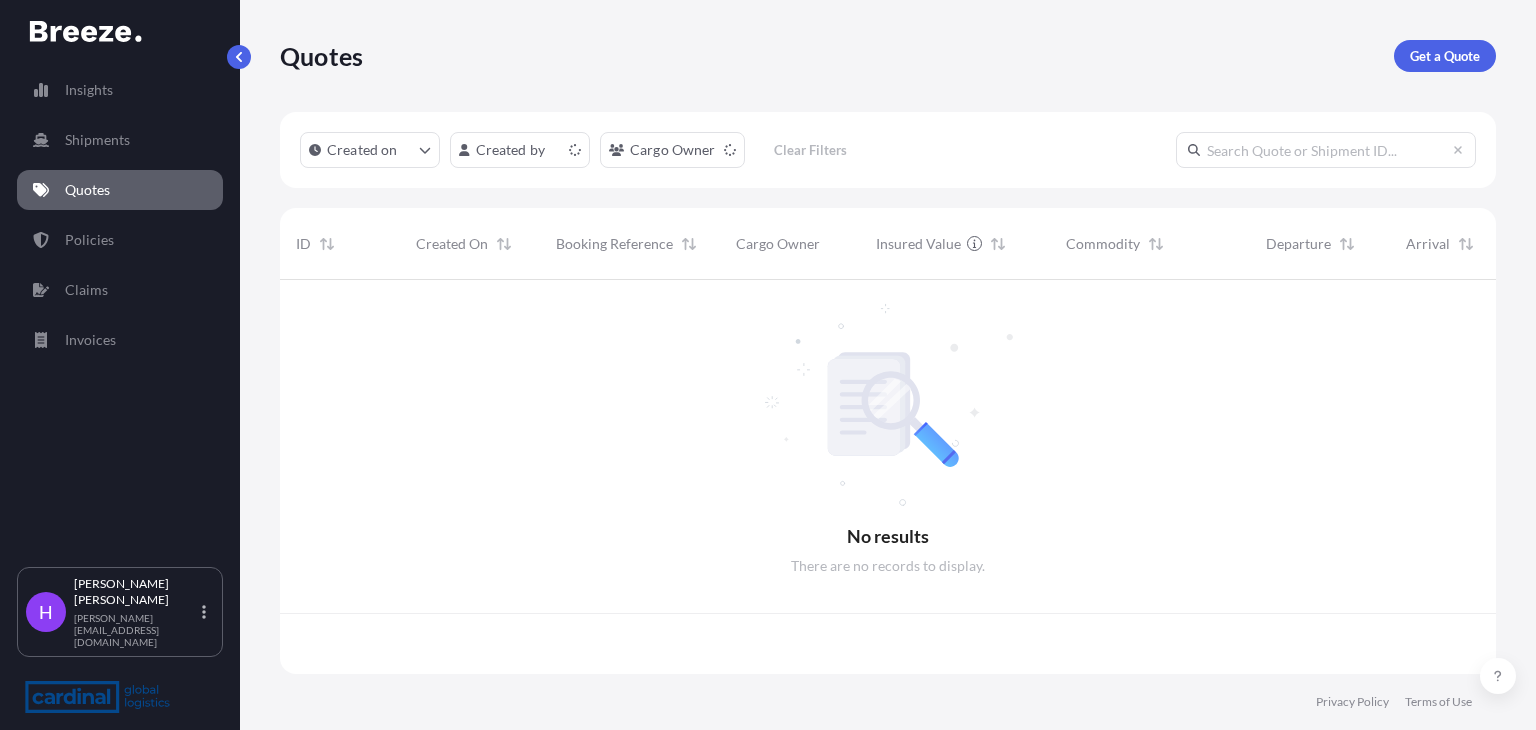 scroll, scrollTop: 16, scrollLeft: 16, axis: both 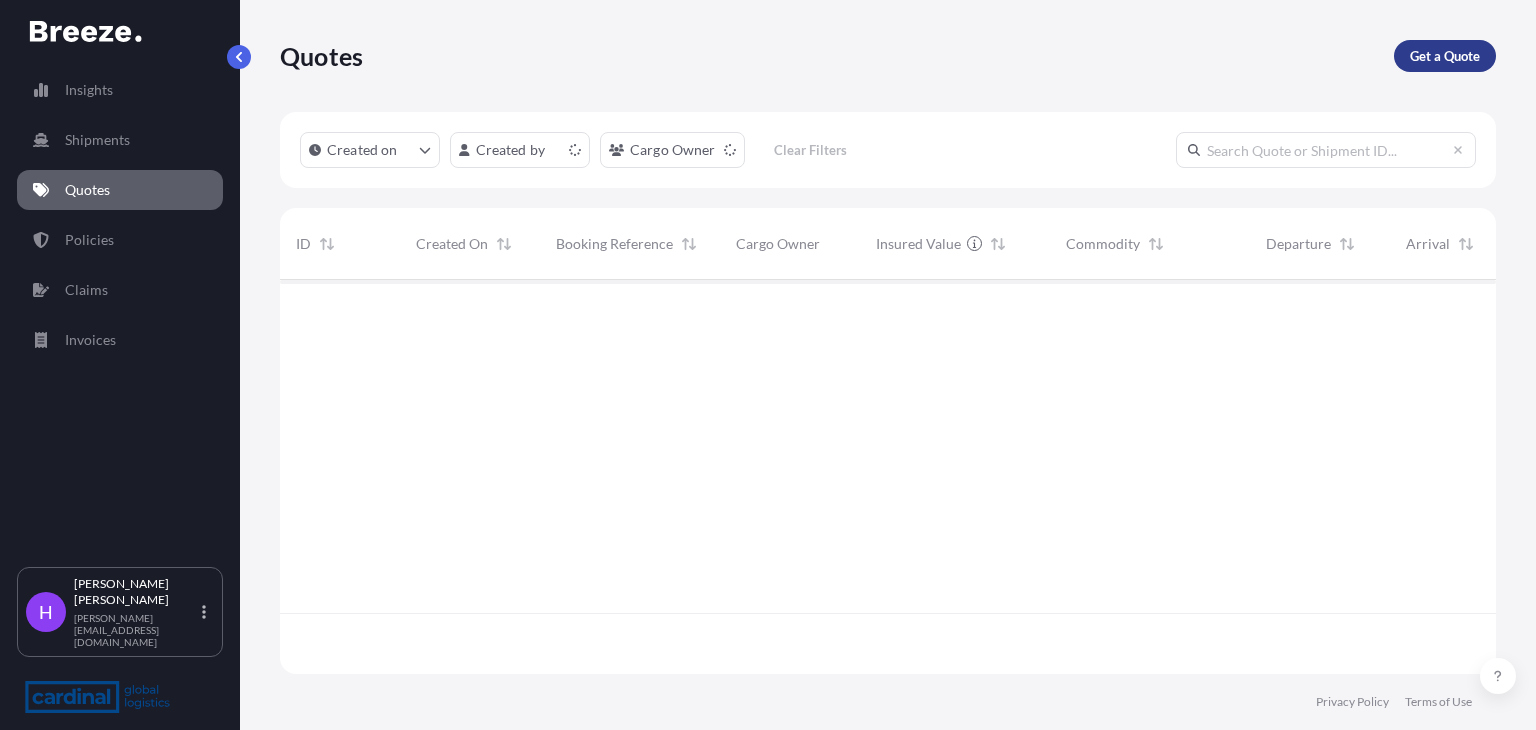 click on "Get a Quote" at bounding box center (1445, 56) 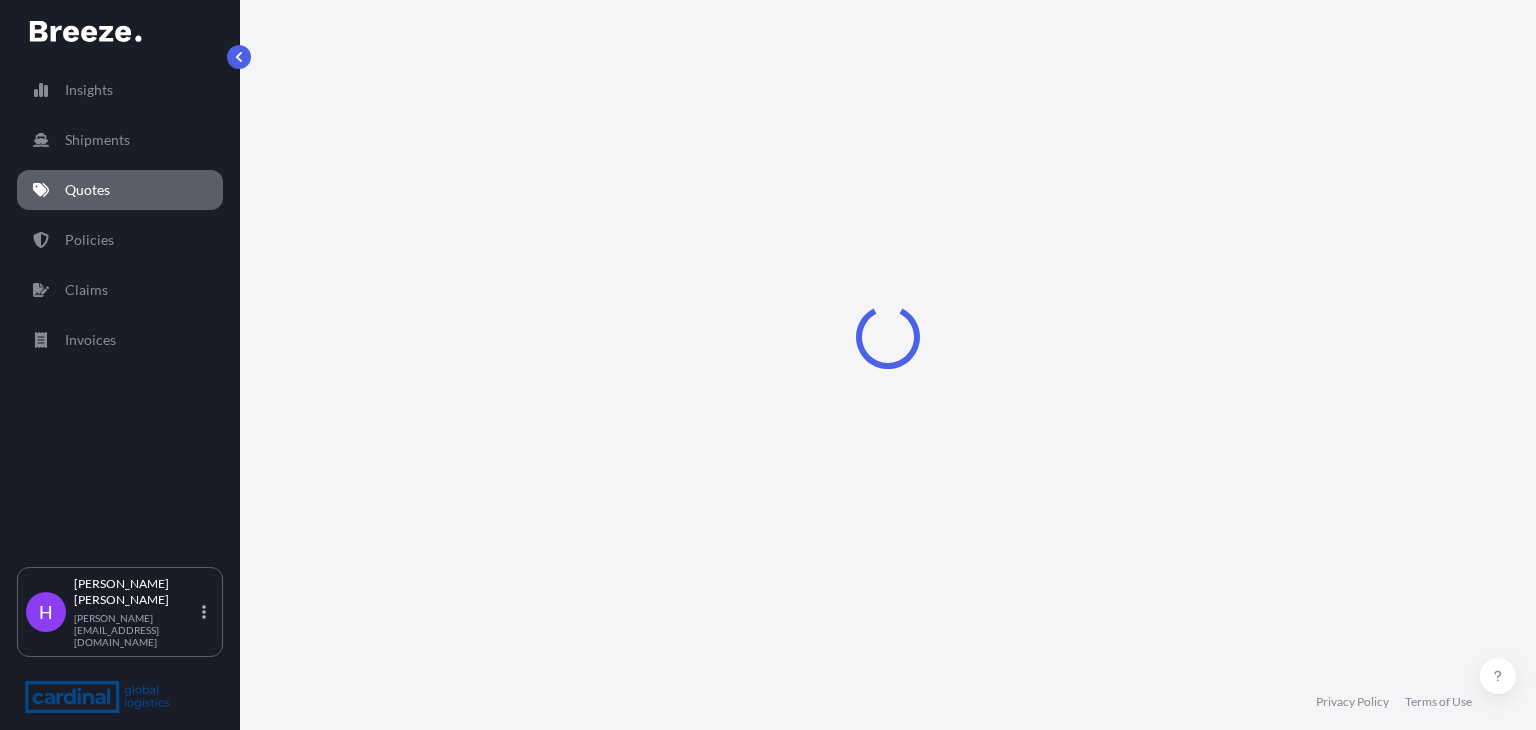 select on "Road" 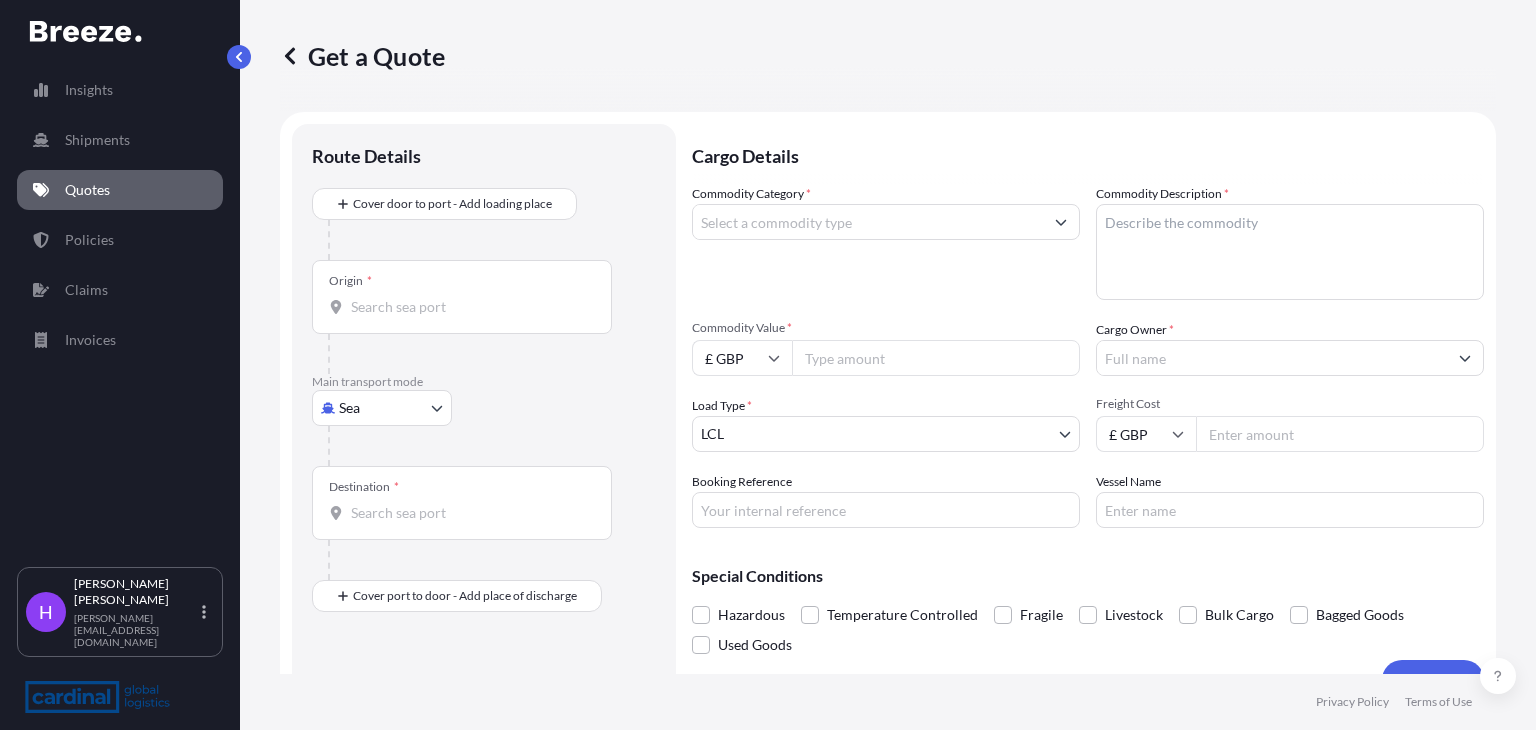 scroll, scrollTop: 32, scrollLeft: 0, axis: vertical 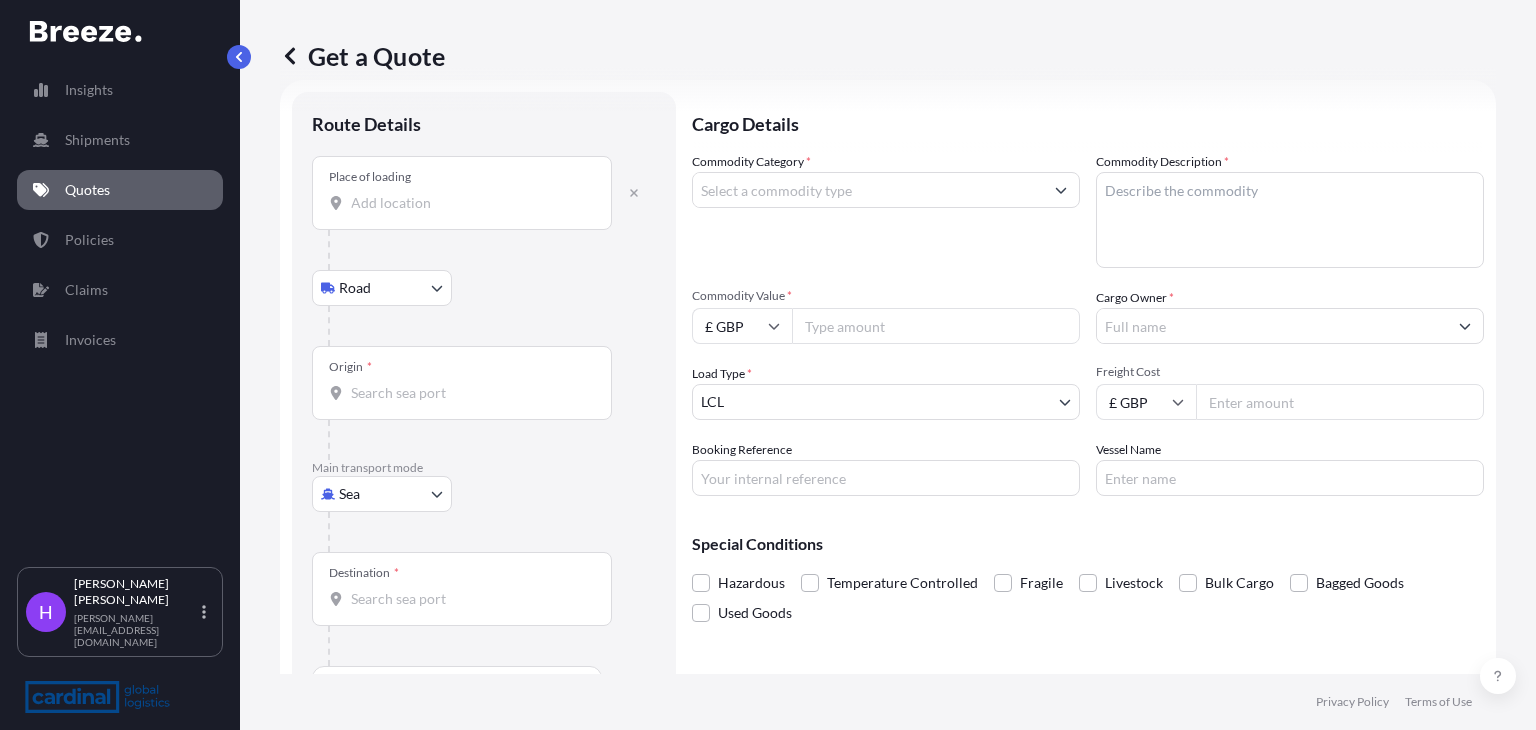 click on "Place of loading" at bounding box center [462, 193] 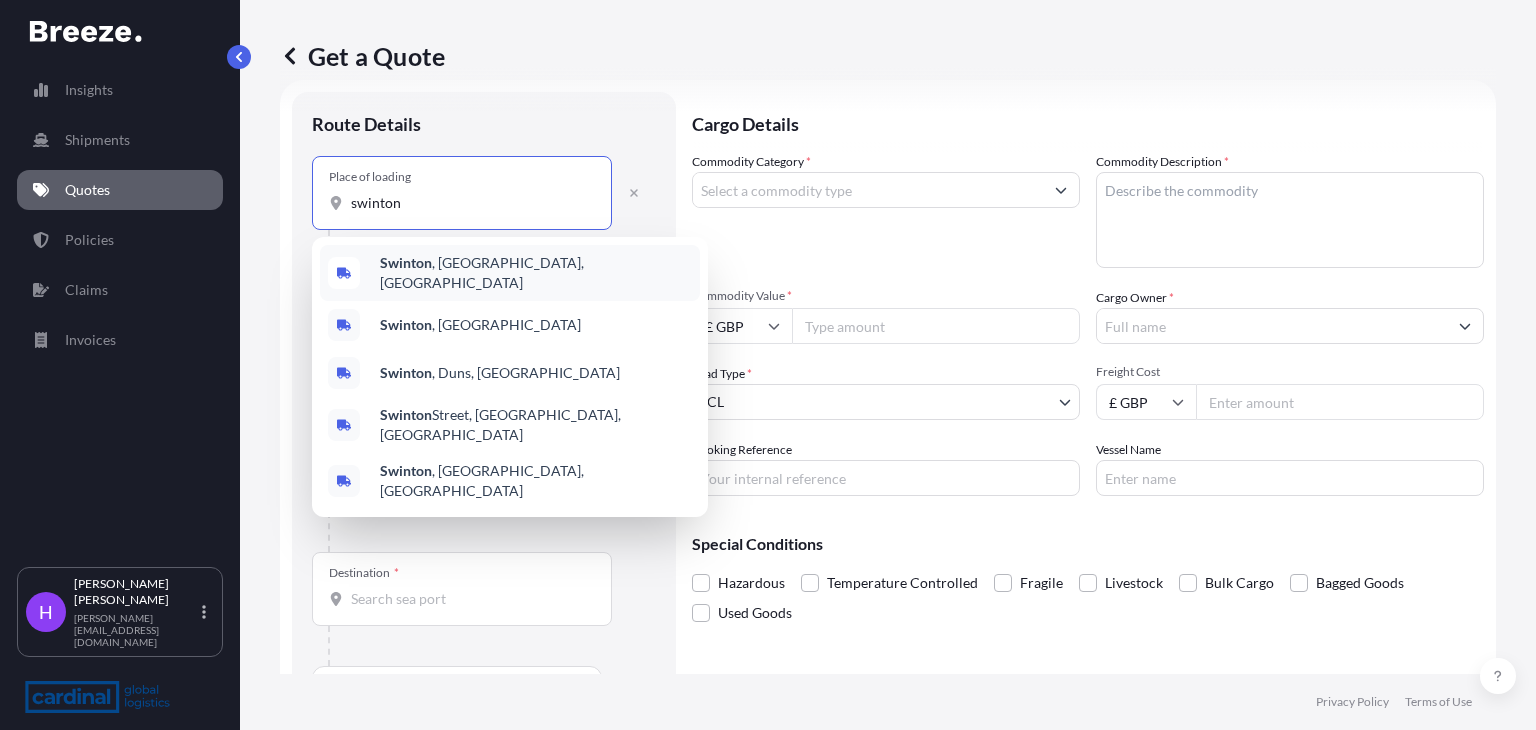 click on "Swinton , [GEOGRAPHIC_DATA], [GEOGRAPHIC_DATA]" at bounding box center [510, 273] 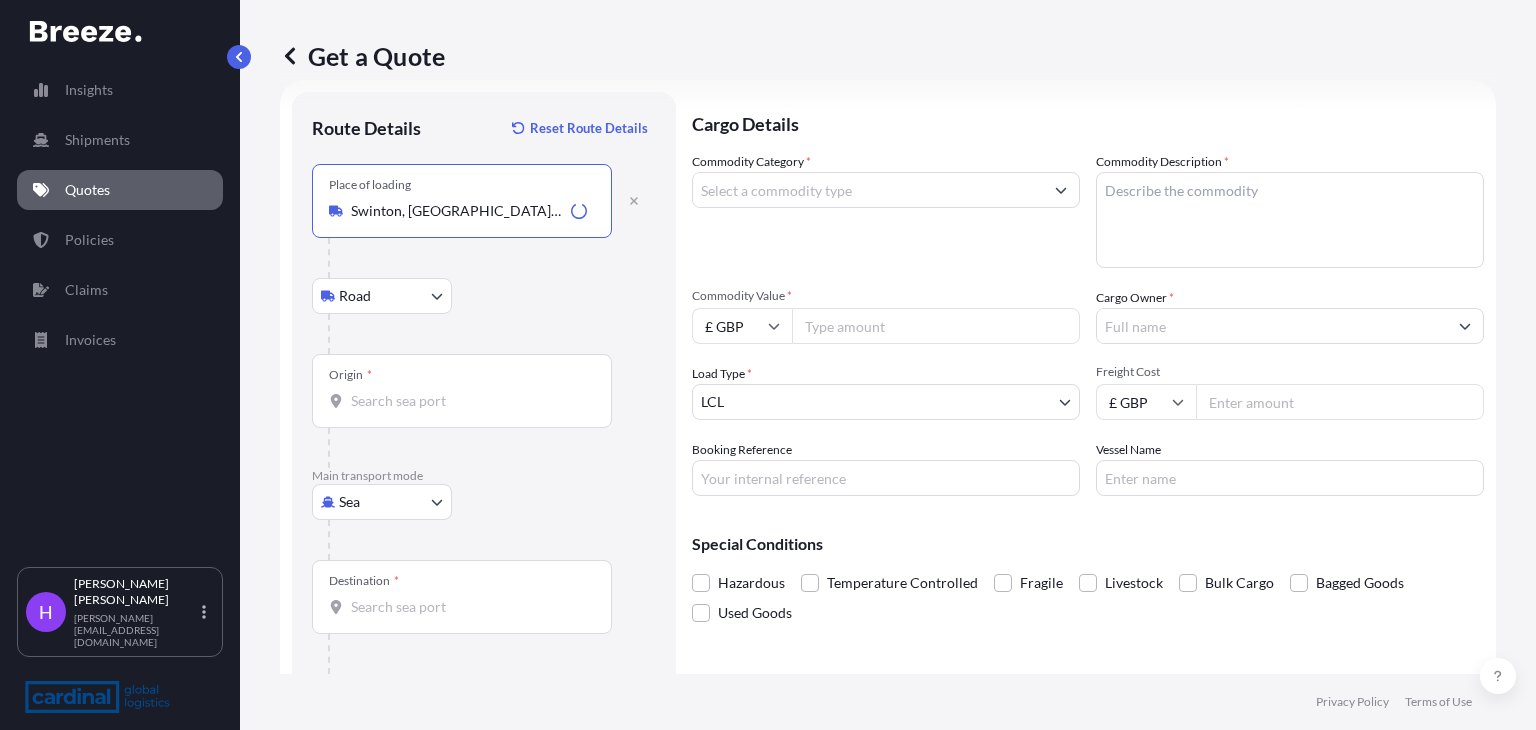type on "Swinton, [GEOGRAPHIC_DATA], [GEOGRAPHIC_DATA]" 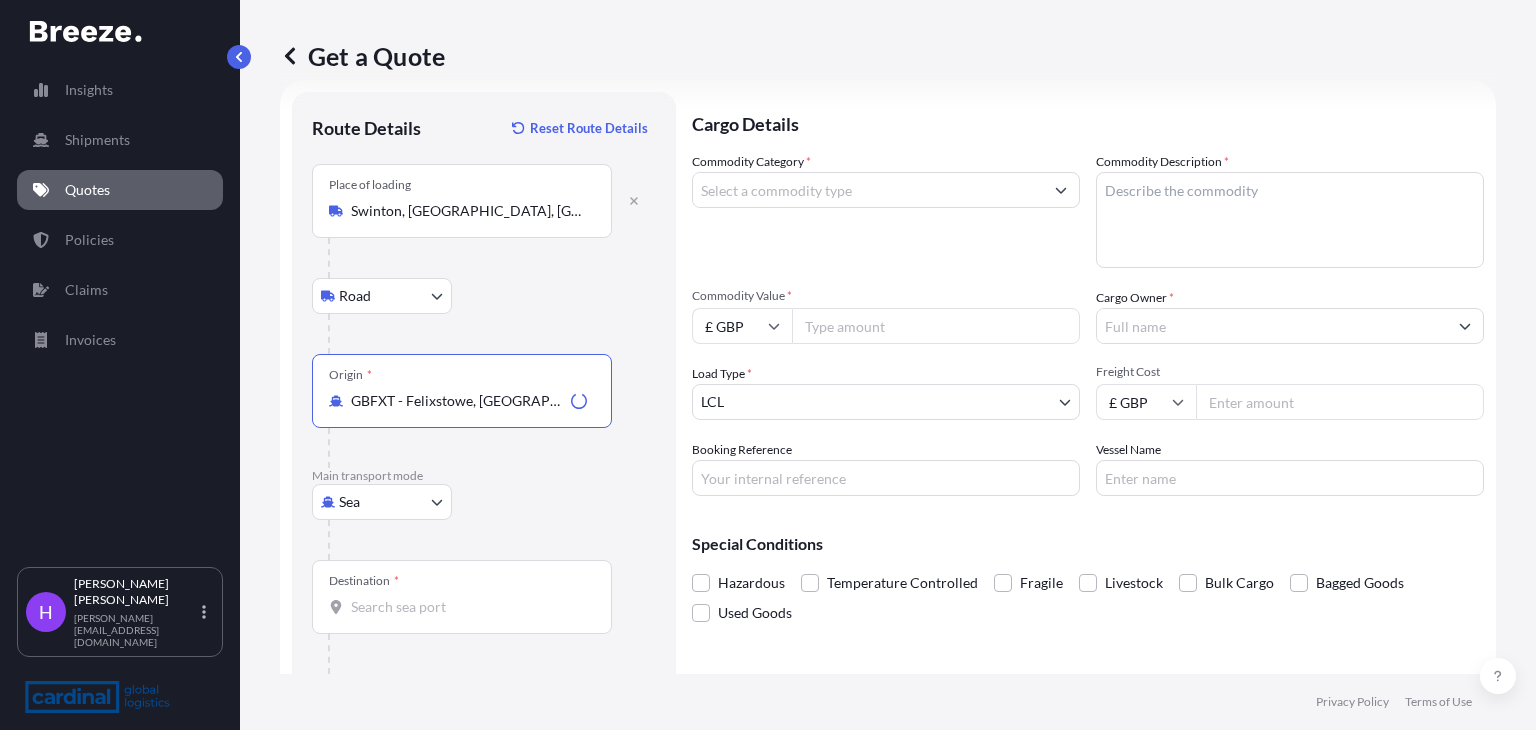 type on "GBFXT - Felixstowe, [GEOGRAPHIC_DATA]" 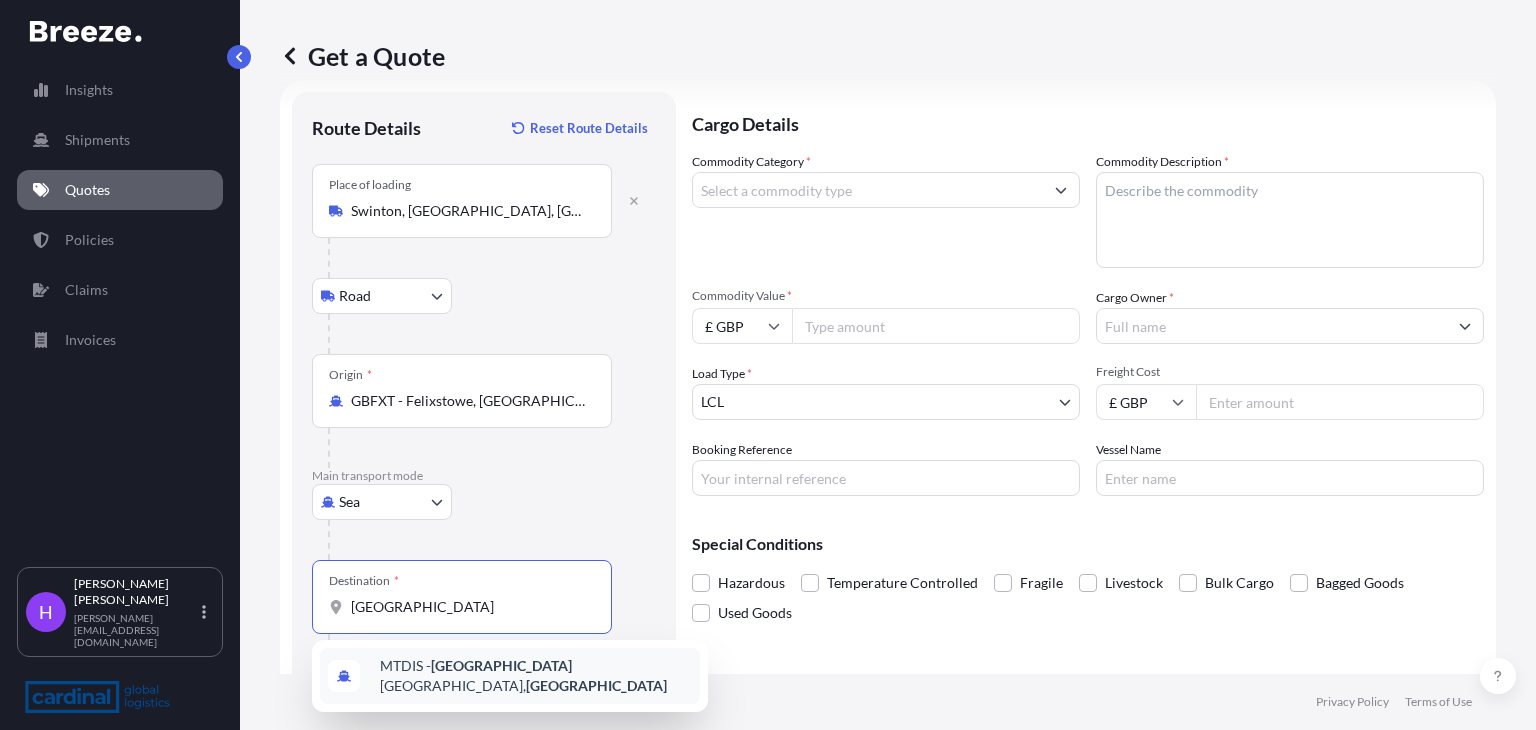 click on "MTDIS -  [GEOGRAPHIC_DATA]  [GEOGRAPHIC_DATA],  [GEOGRAPHIC_DATA]" at bounding box center (536, 676) 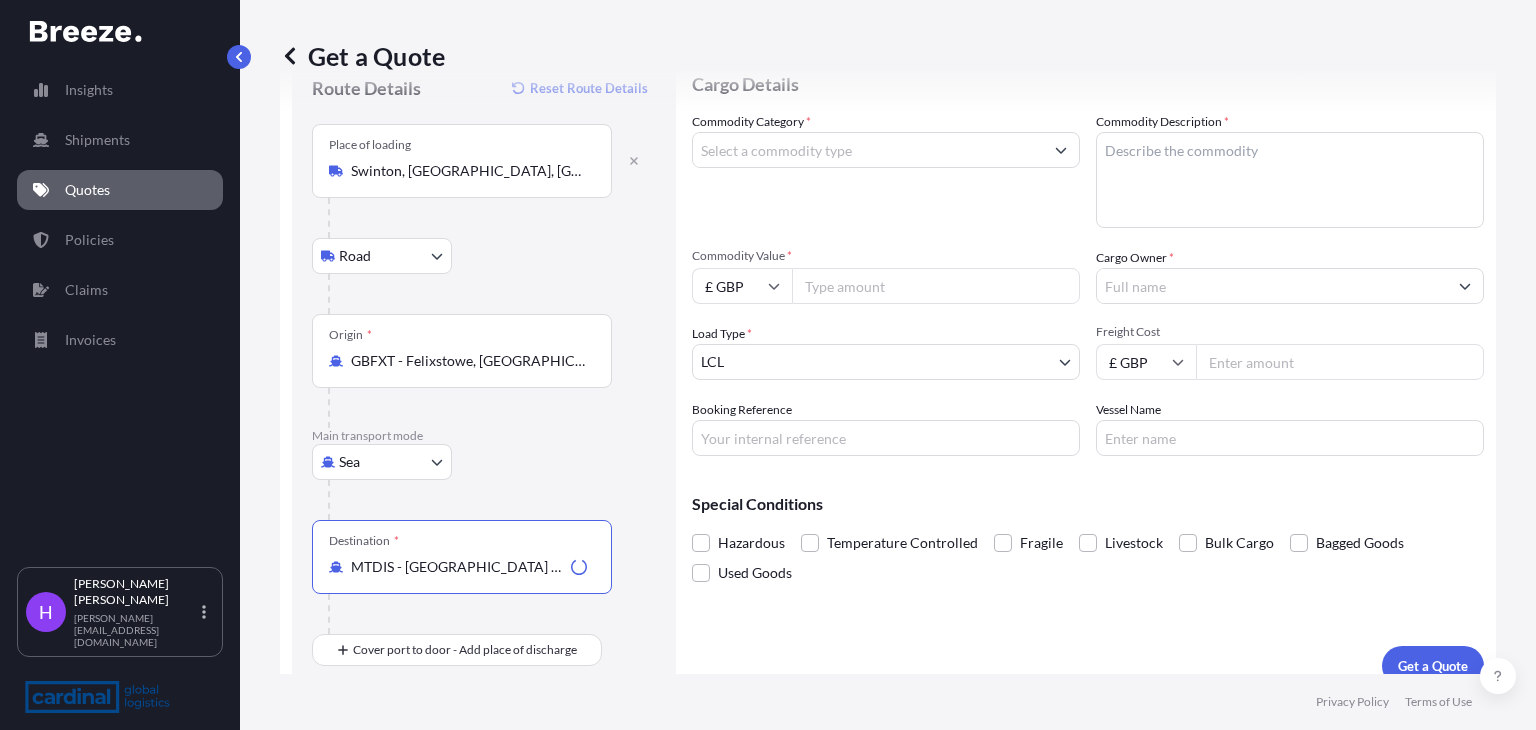 scroll, scrollTop: 95, scrollLeft: 0, axis: vertical 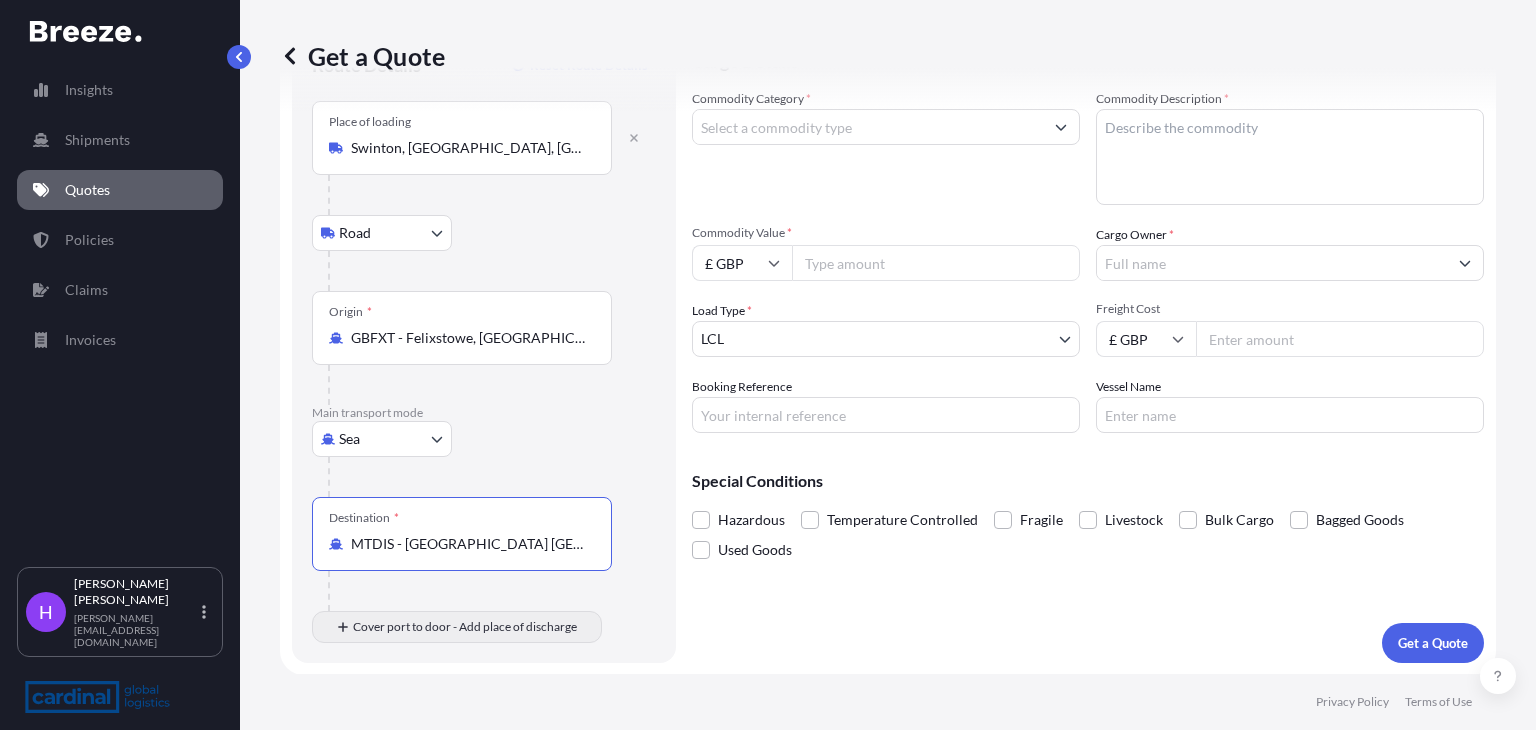 type on "MTDIS - [GEOGRAPHIC_DATA] [GEOGRAPHIC_DATA], [GEOGRAPHIC_DATA]" 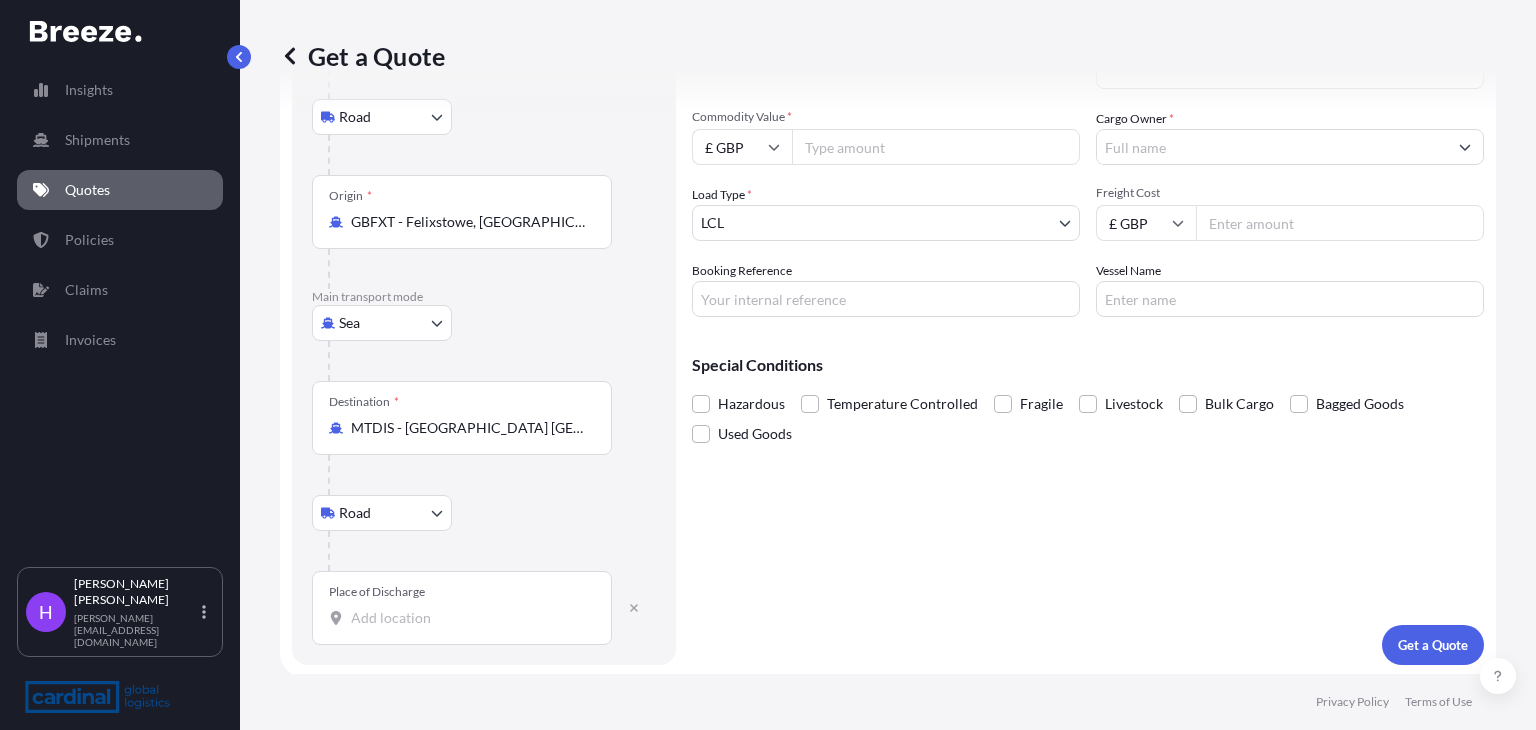 scroll, scrollTop: 212, scrollLeft: 0, axis: vertical 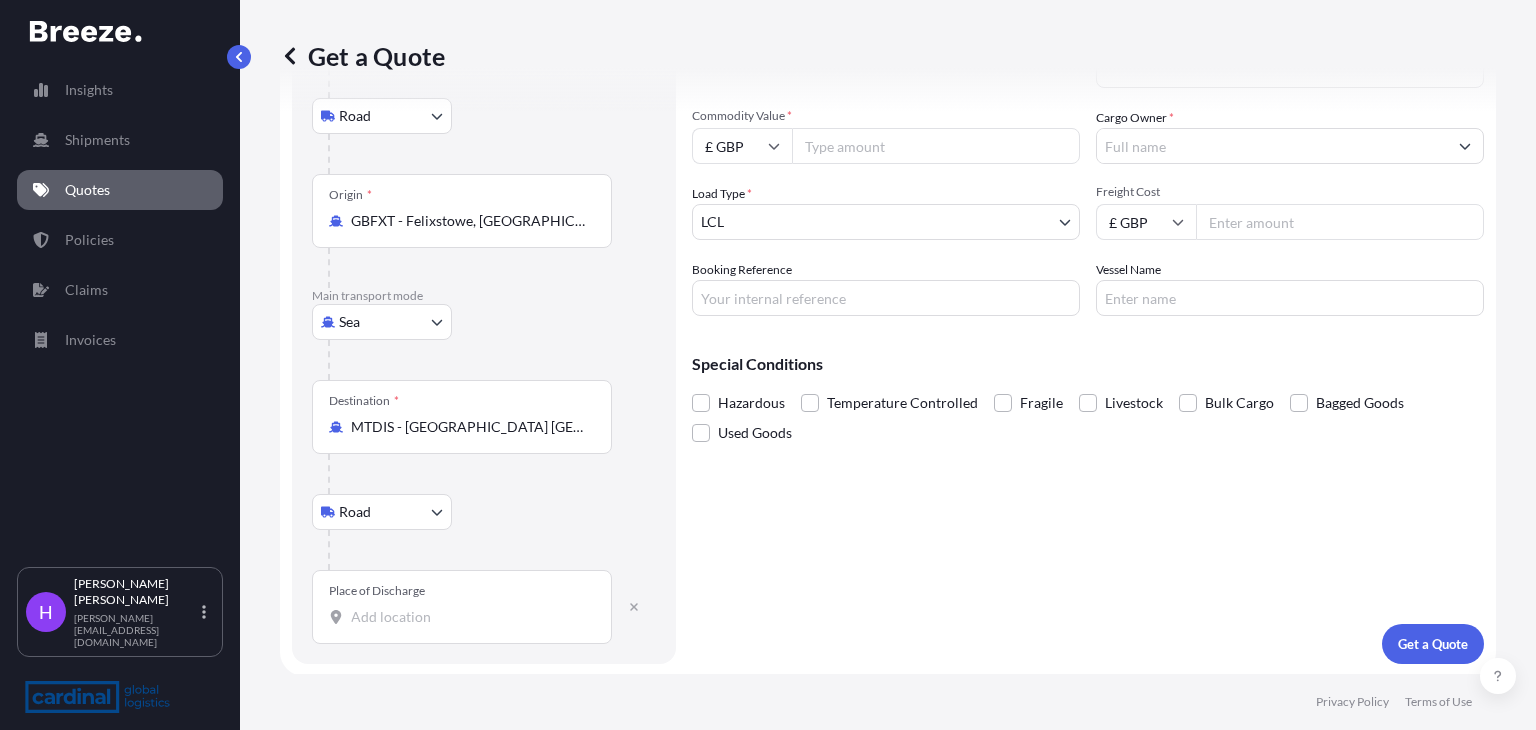 click on "Place of Discharge" at bounding box center [462, 607] 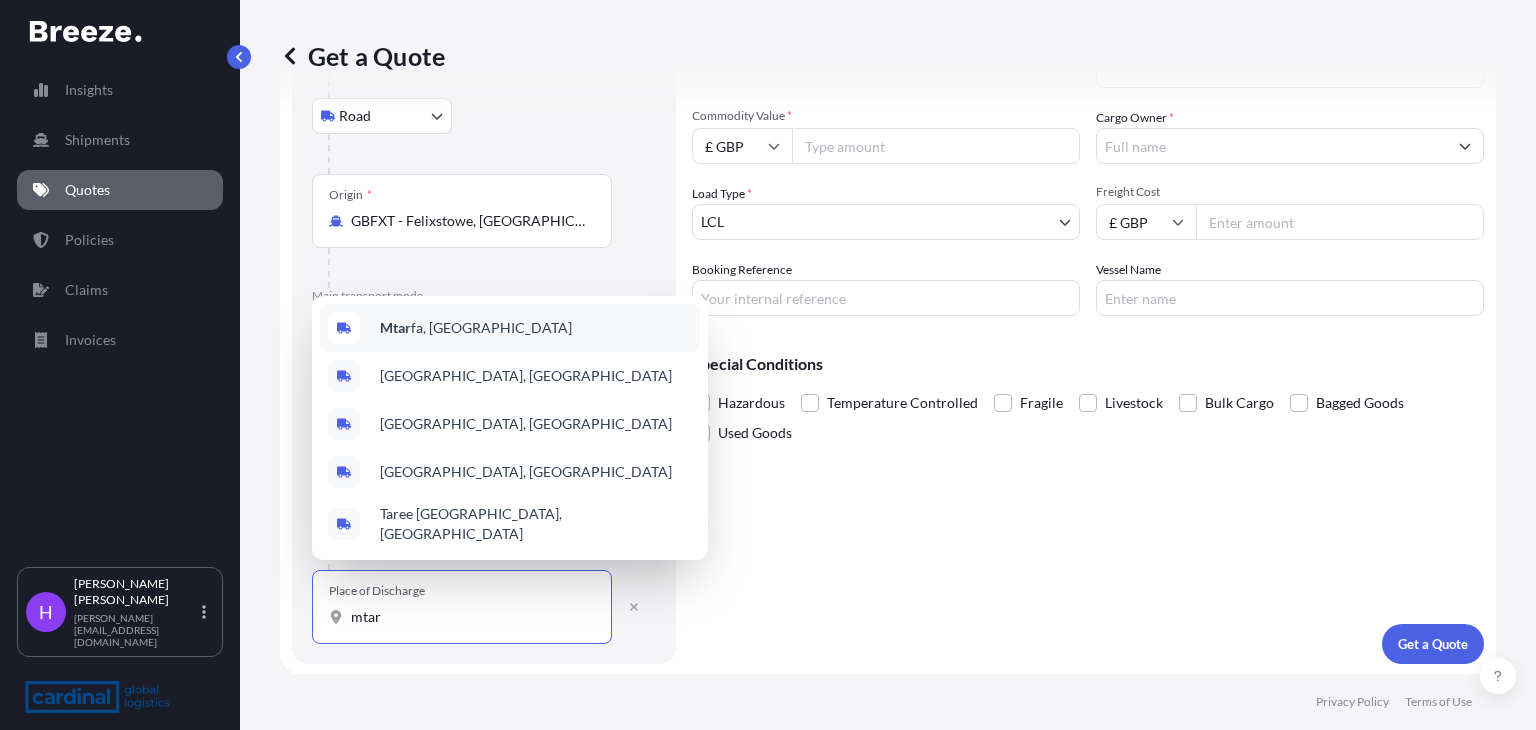 click on "Mtar fa, [GEOGRAPHIC_DATA]" at bounding box center [476, 328] 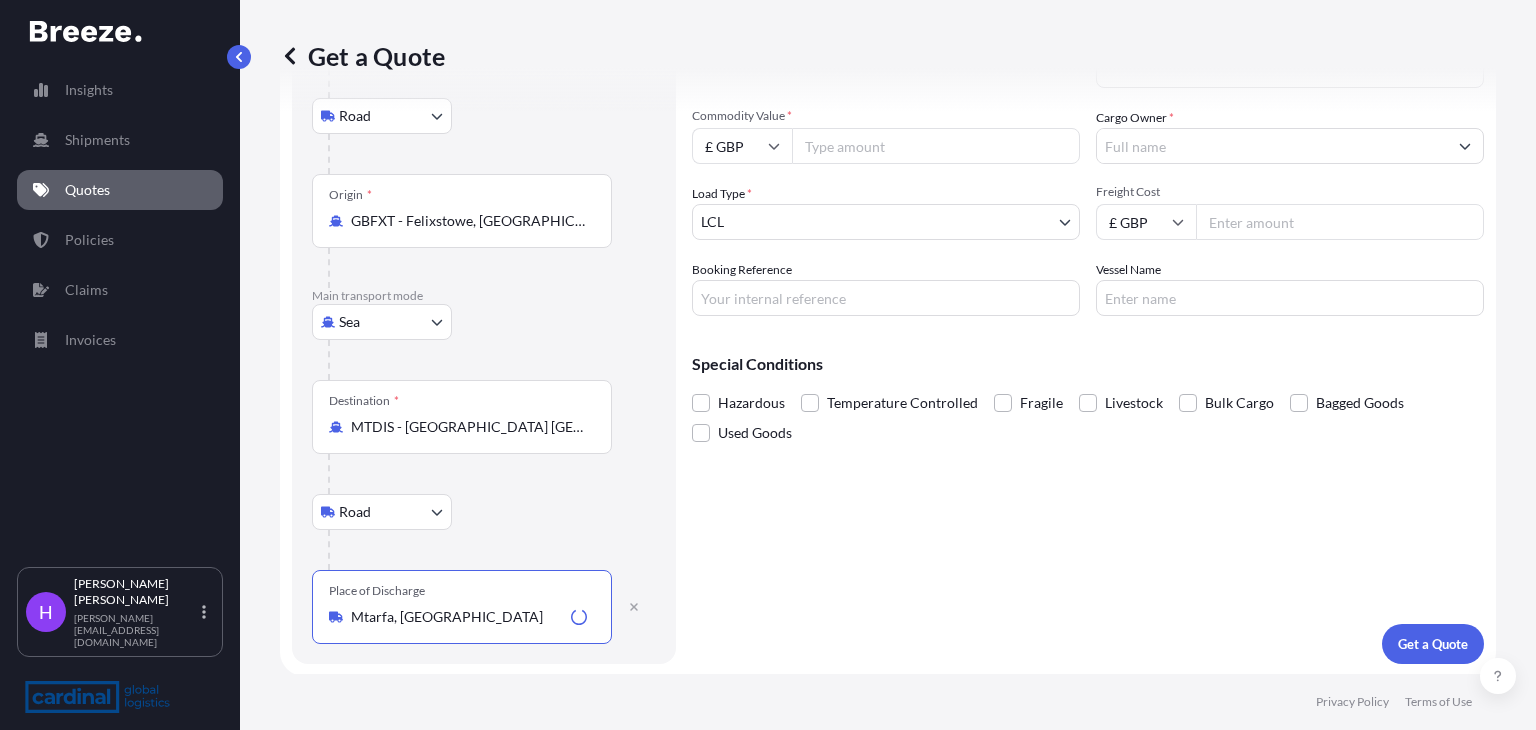 type on "Mtarfa, [GEOGRAPHIC_DATA]" 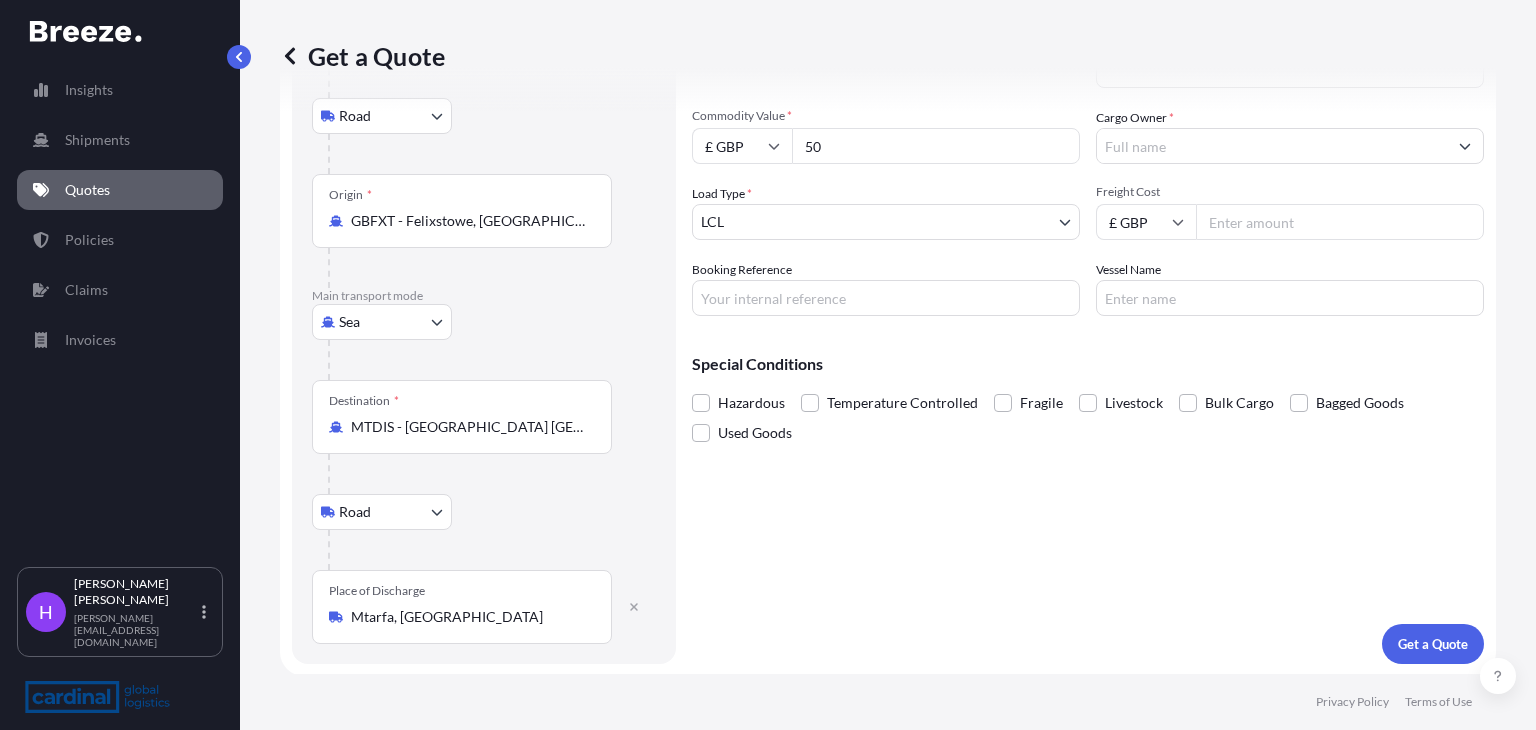 type on "5" 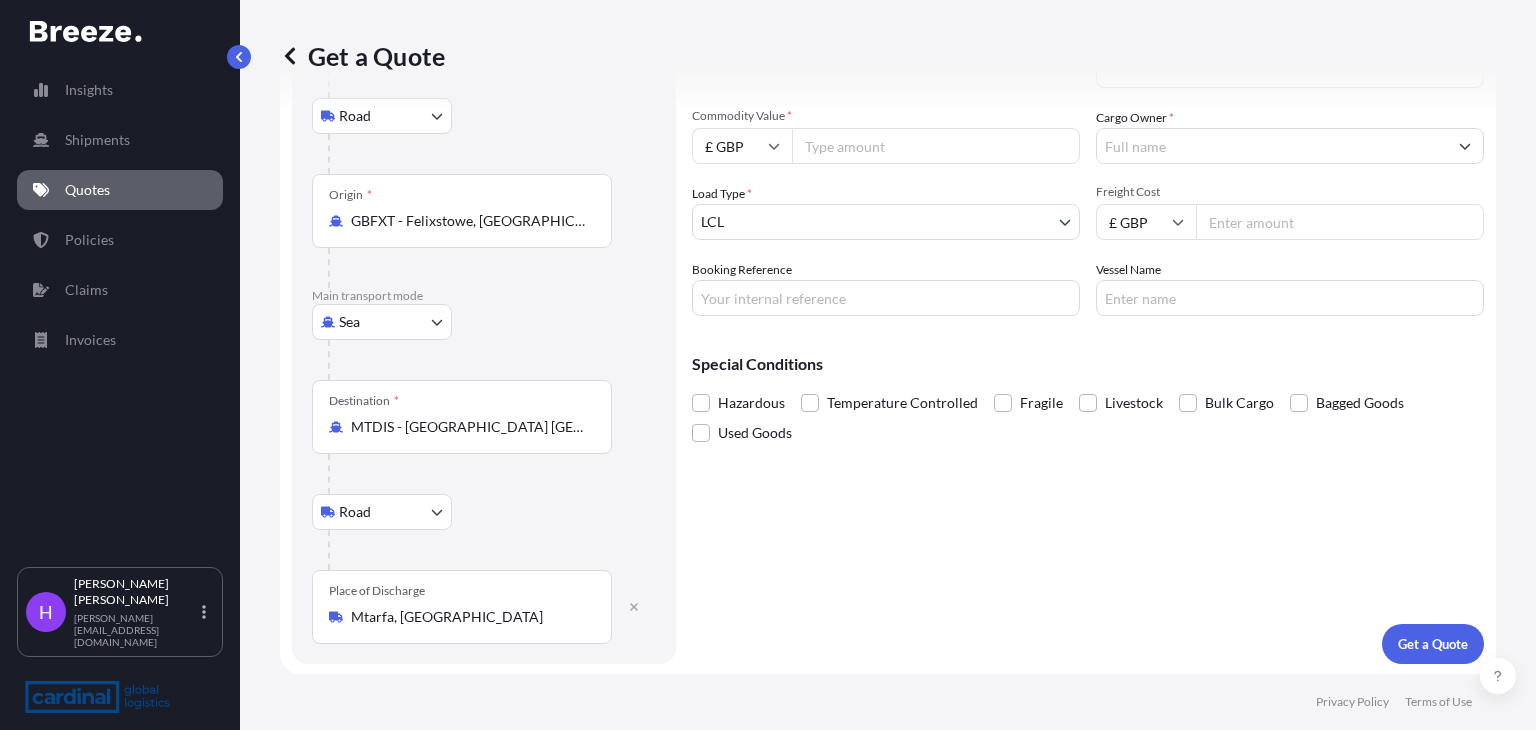 click on "Commodity Value   *" at bounding box center [936, 146] 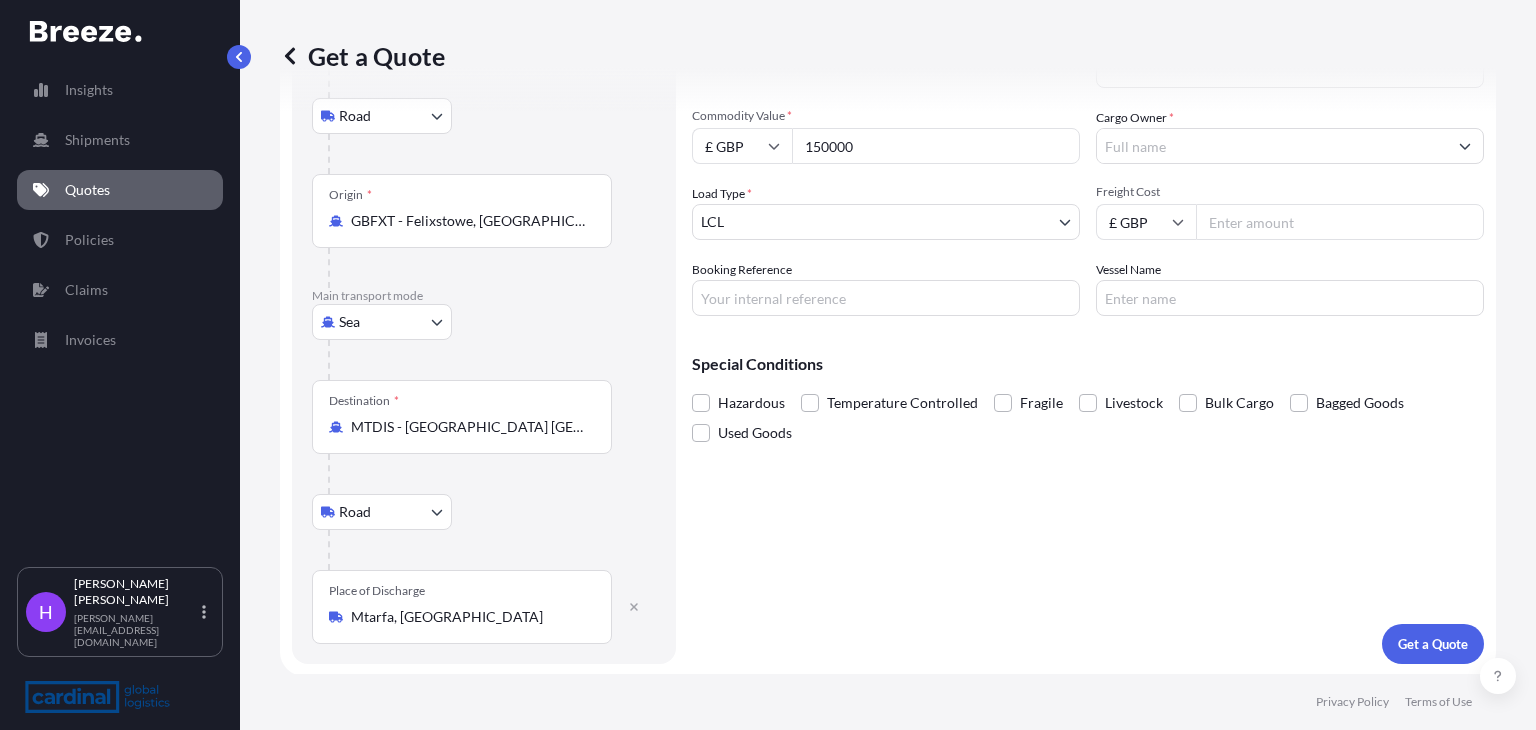 type on "150000" 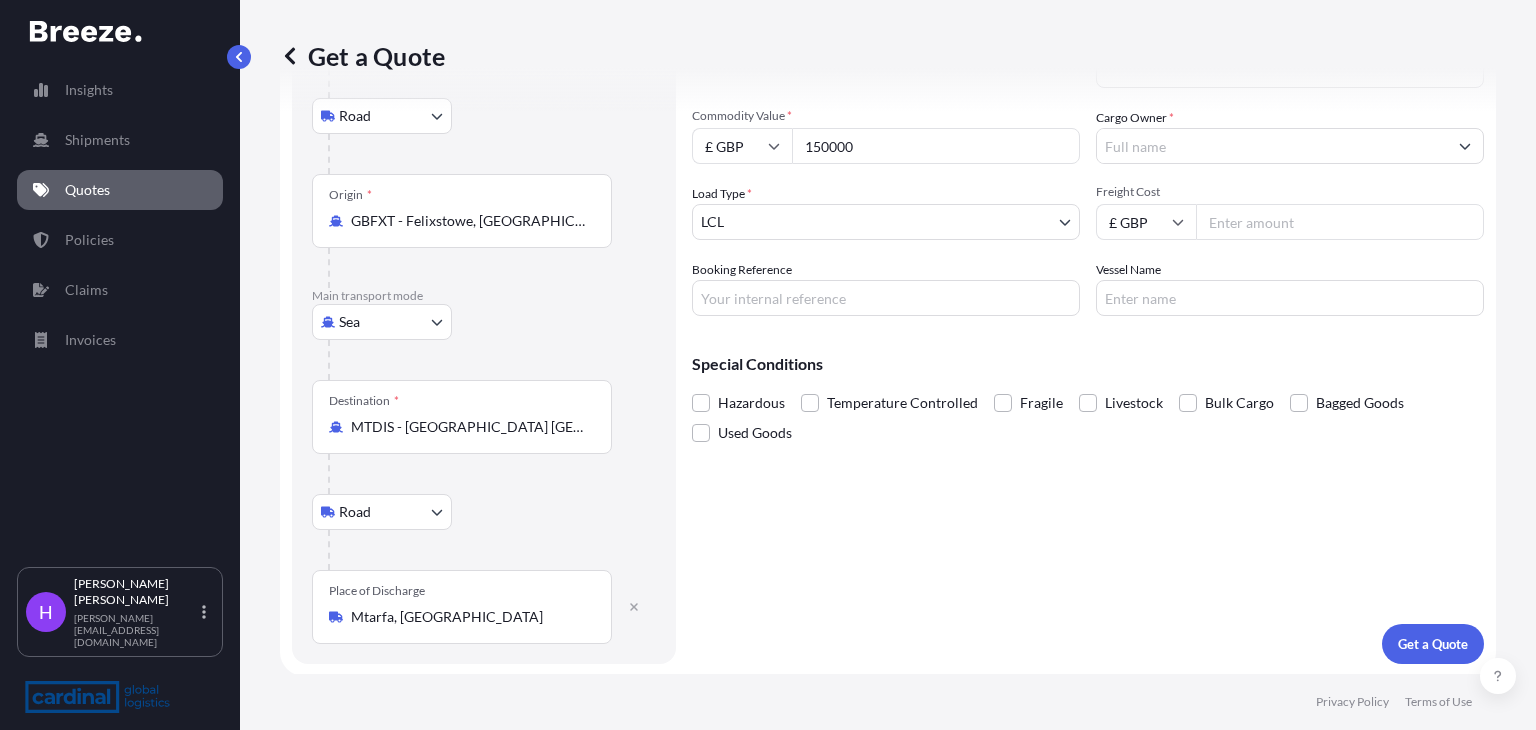 click on "Insights Shipments Quotes Policies Claims Invoices H [PERSON_NAME] [PERSON_NAME][EMAIL_ADDRESS][DOMAIN_NAME] Get a Quote Route Details Reset Route Details Place of loading [GEOGRAPHIC_DATA] Rail Origin * GBFXT - [GEOGRAPHIC_DATA], [GEOGRAPHIC_DATA] Main transport mode Sea Sea Air Road Rail Destination * MTDIS - [GEOGRAPHIC_DATA] Freeport Distripark, [GEOGRAPHIC_DATA] Rail Place of Discharge Mtarfa, [GEOGRAPHIC_DATA] Cargo Details Commodity Category * Commodity Description * Commodity Value   * £ GBP 150000 Cargo Owner * Load Type * LCL LCL FCL Freight Cost   £ GBP Booking Reference Vessel Name Special Conditions Hazardous Temperature Controlled Fragile Livestock Bulk Cargo Bagged Goods Used Goods Get a Quote Privacy Policy Terms of Use
0" at bounding box center [768, 365] 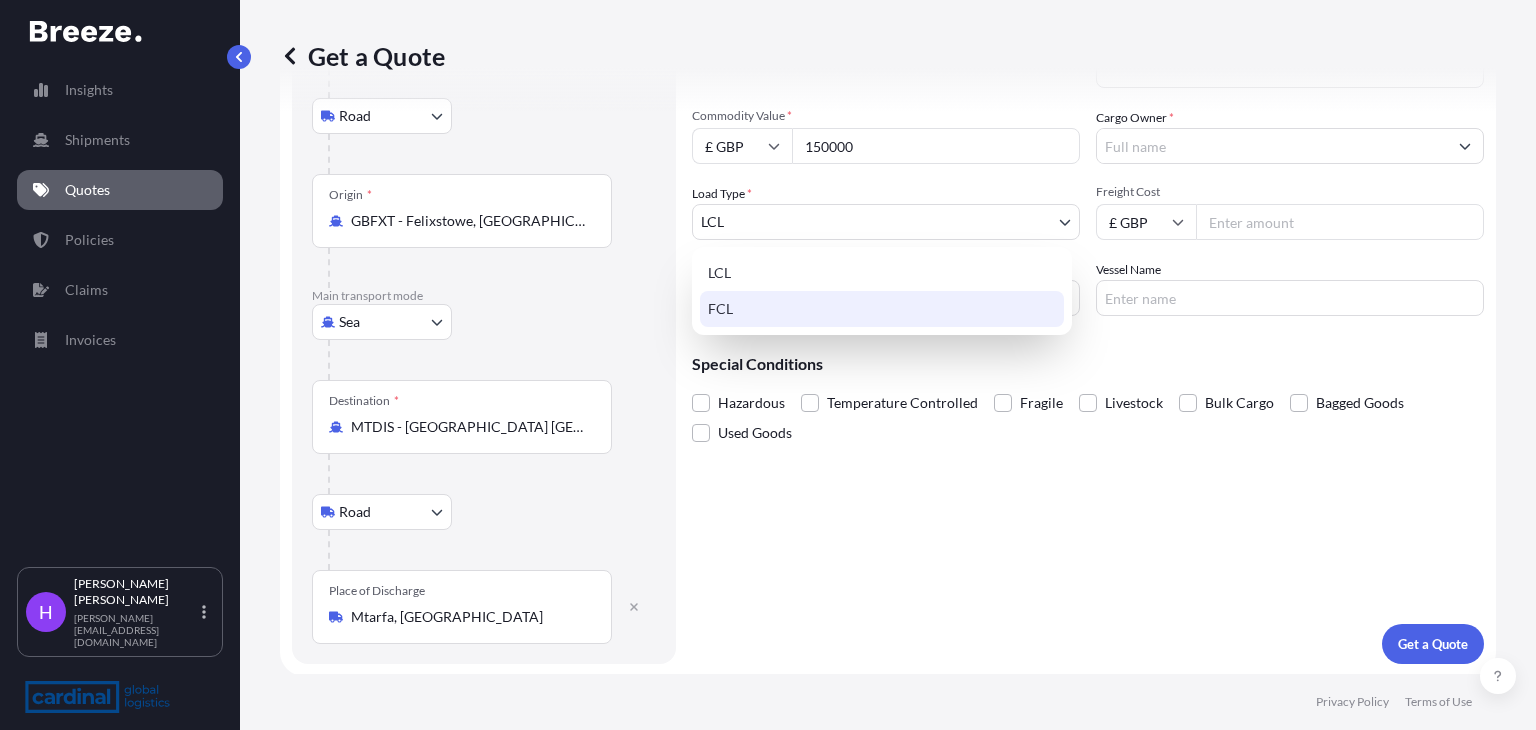 click on "FCL" at bounding box center [882, 309] 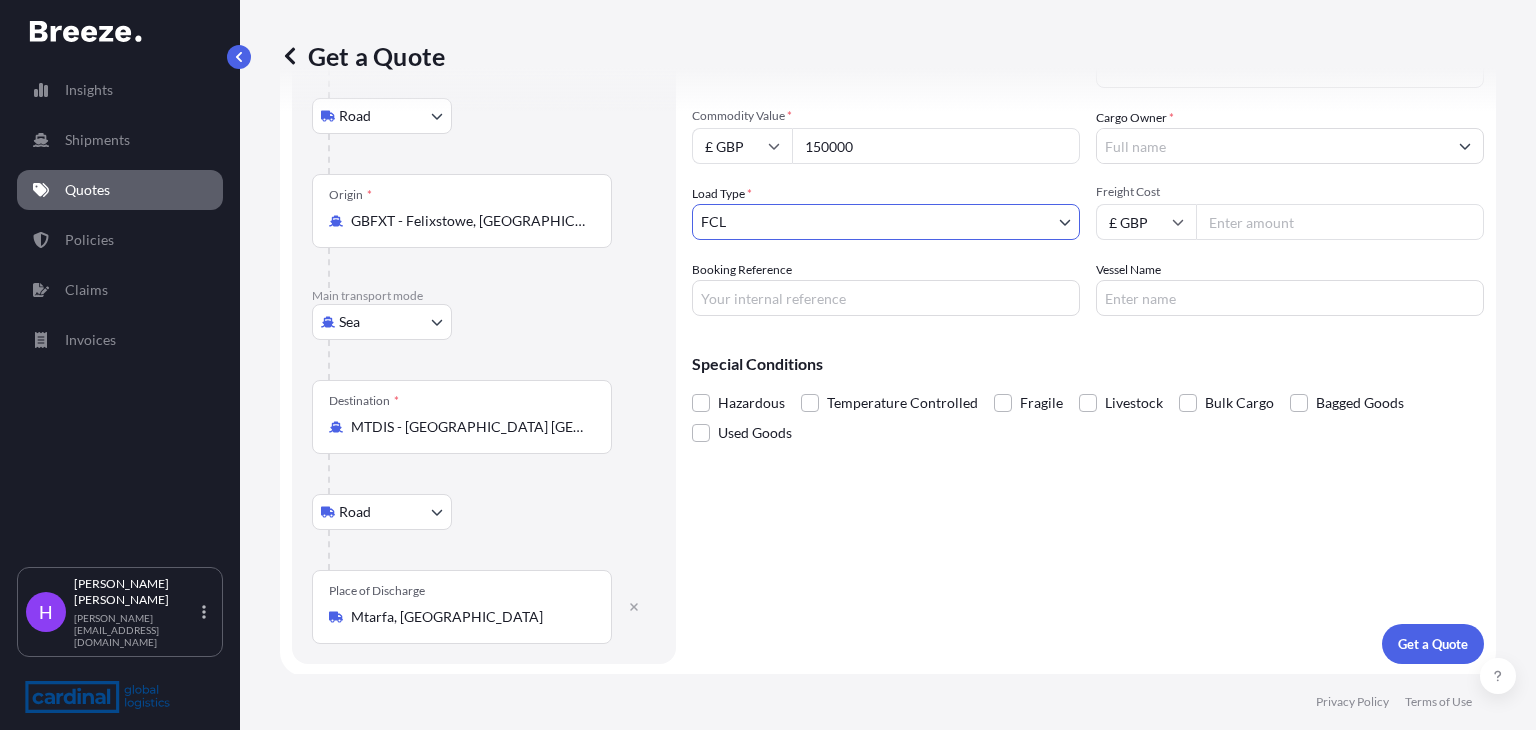 click on "Freight Cost" at bounding box center (1340, 222) 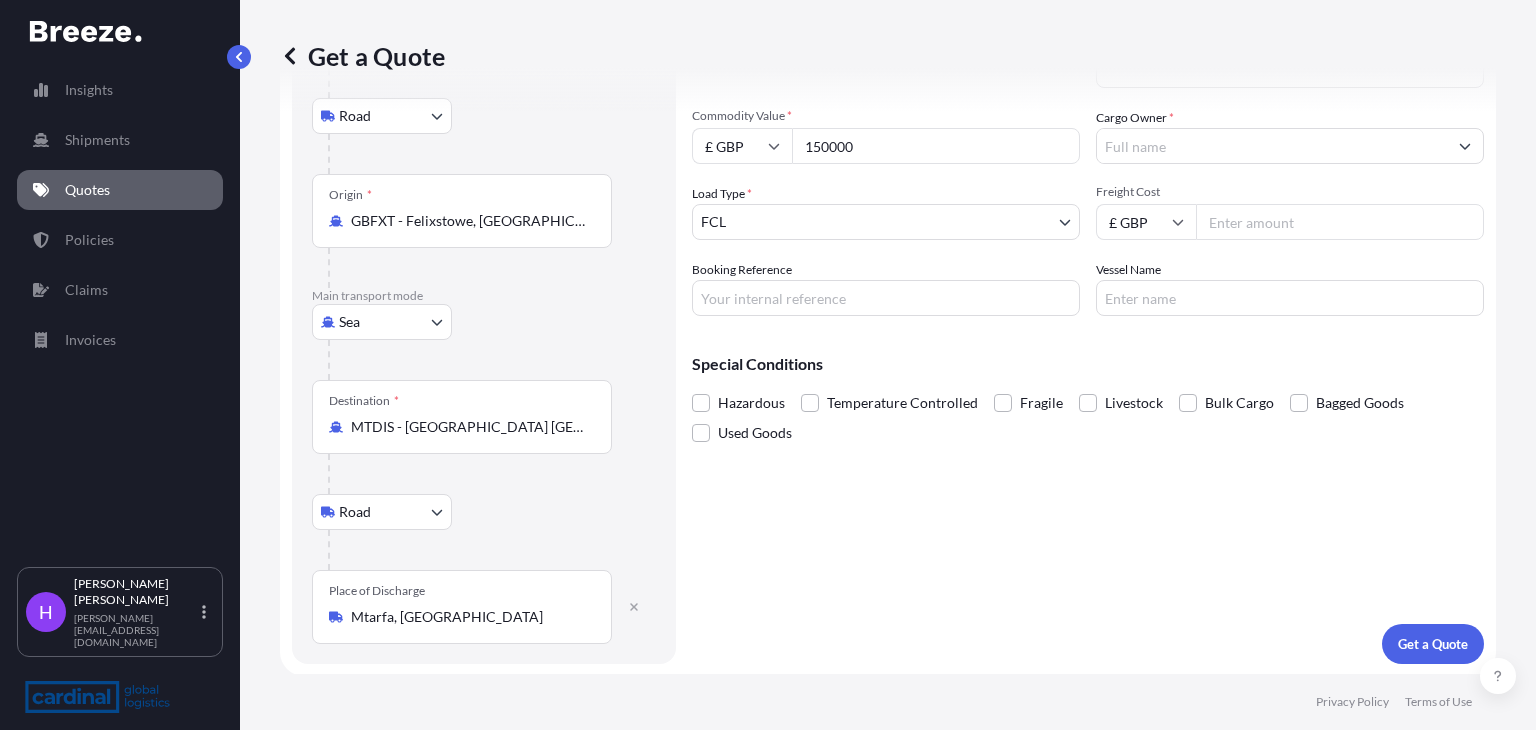 click on "Freight Cost" at bounding box center (1340, 222) 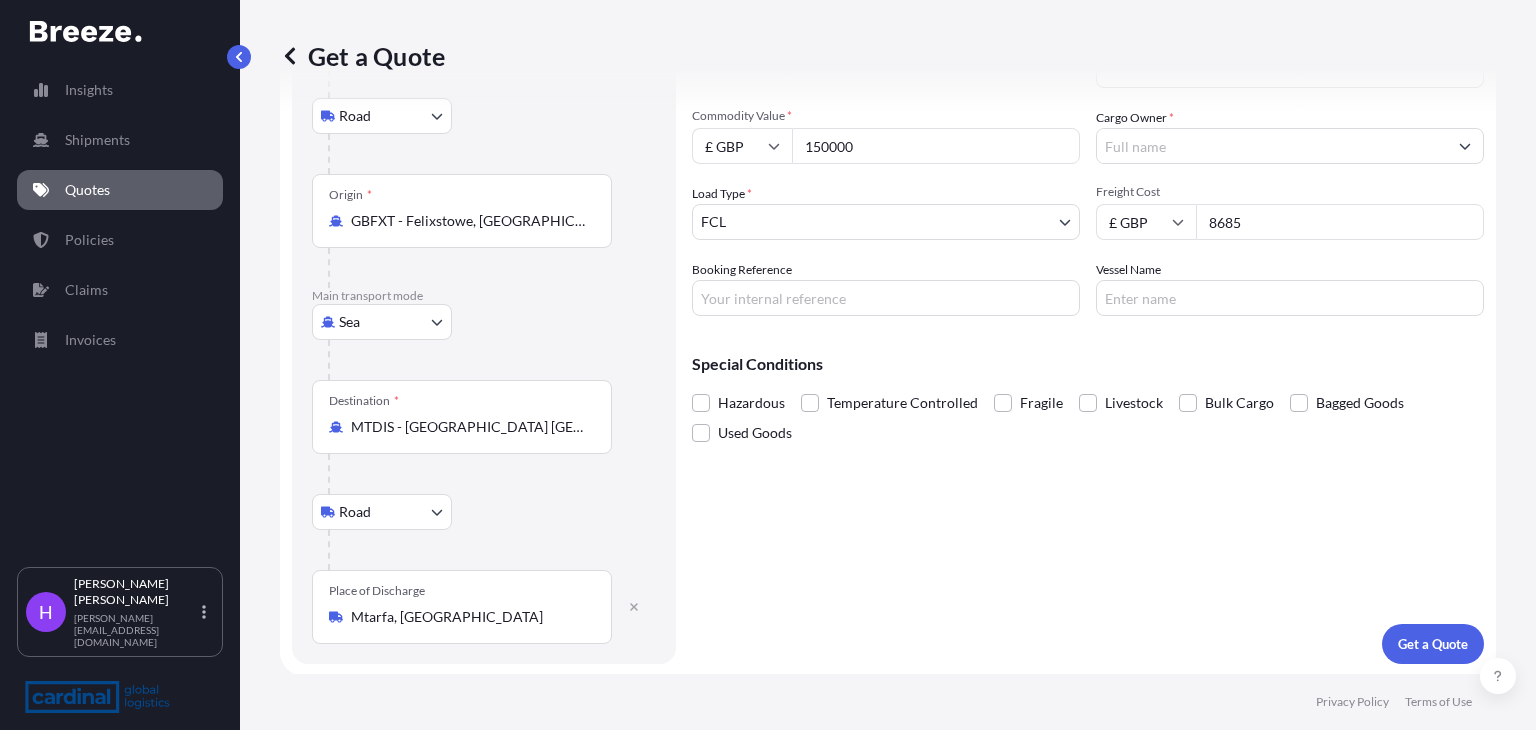 type on "8685" 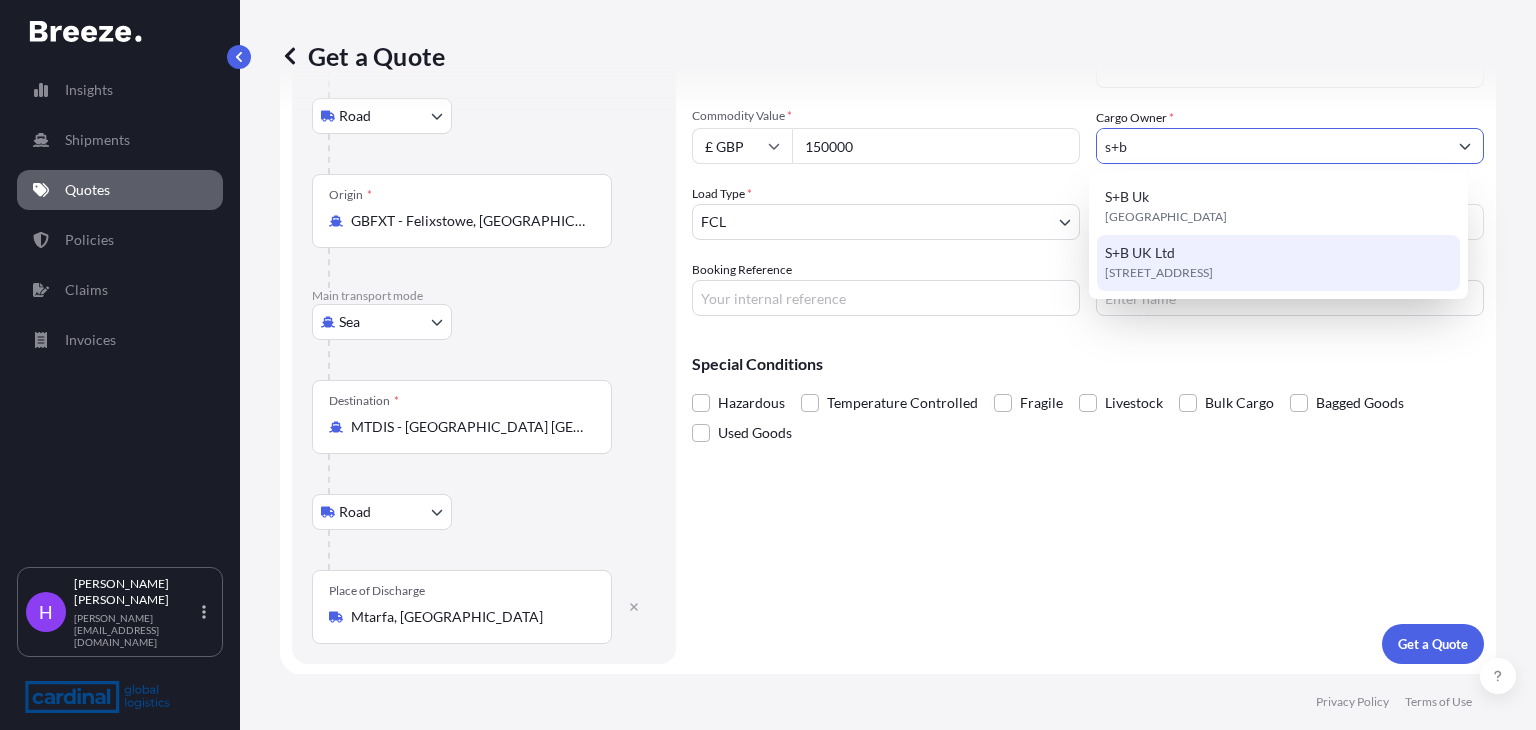 click on "[STREET_ADDRESS]" at bounding box center (1159, 273) 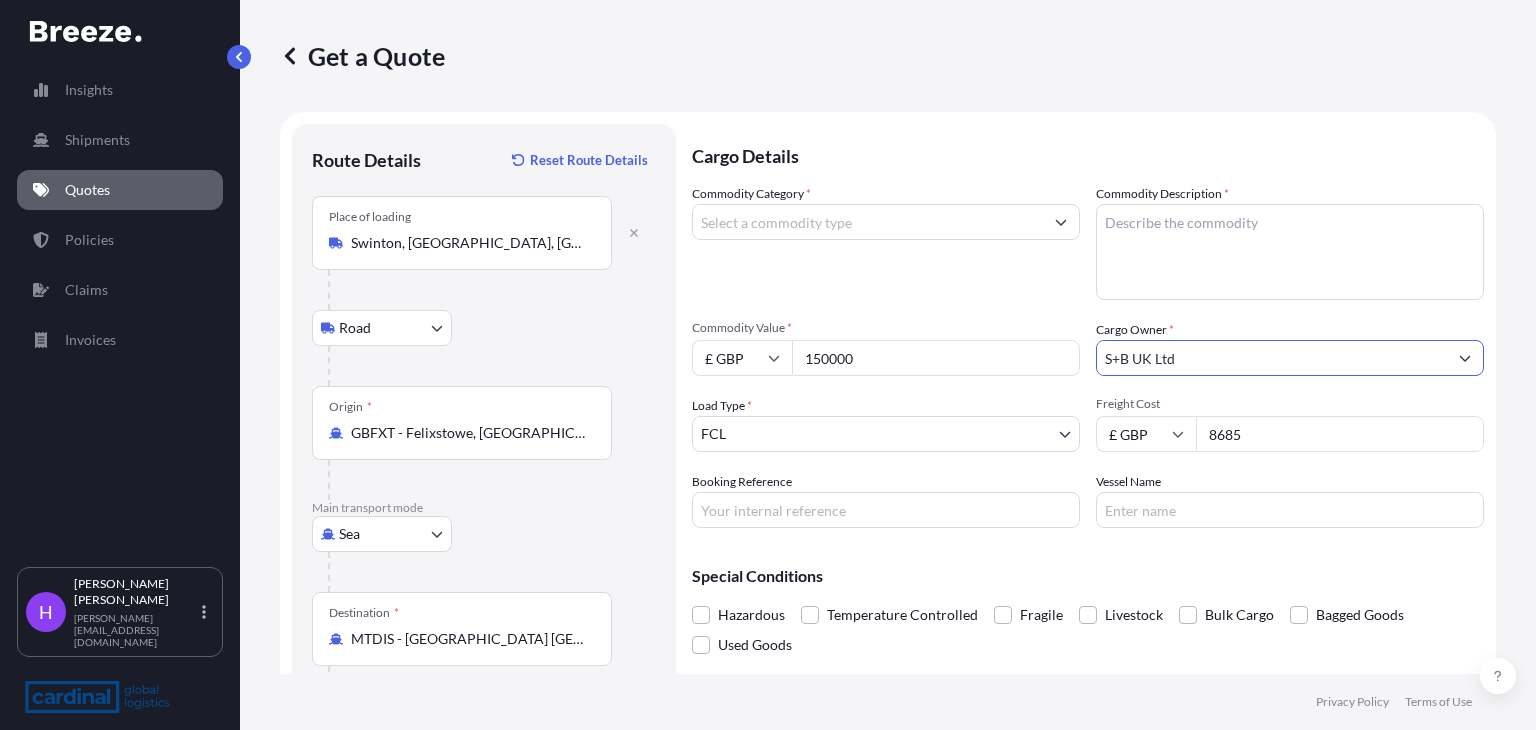 scroll, scrollTop: 0, scrollLeft: 0, axis: both 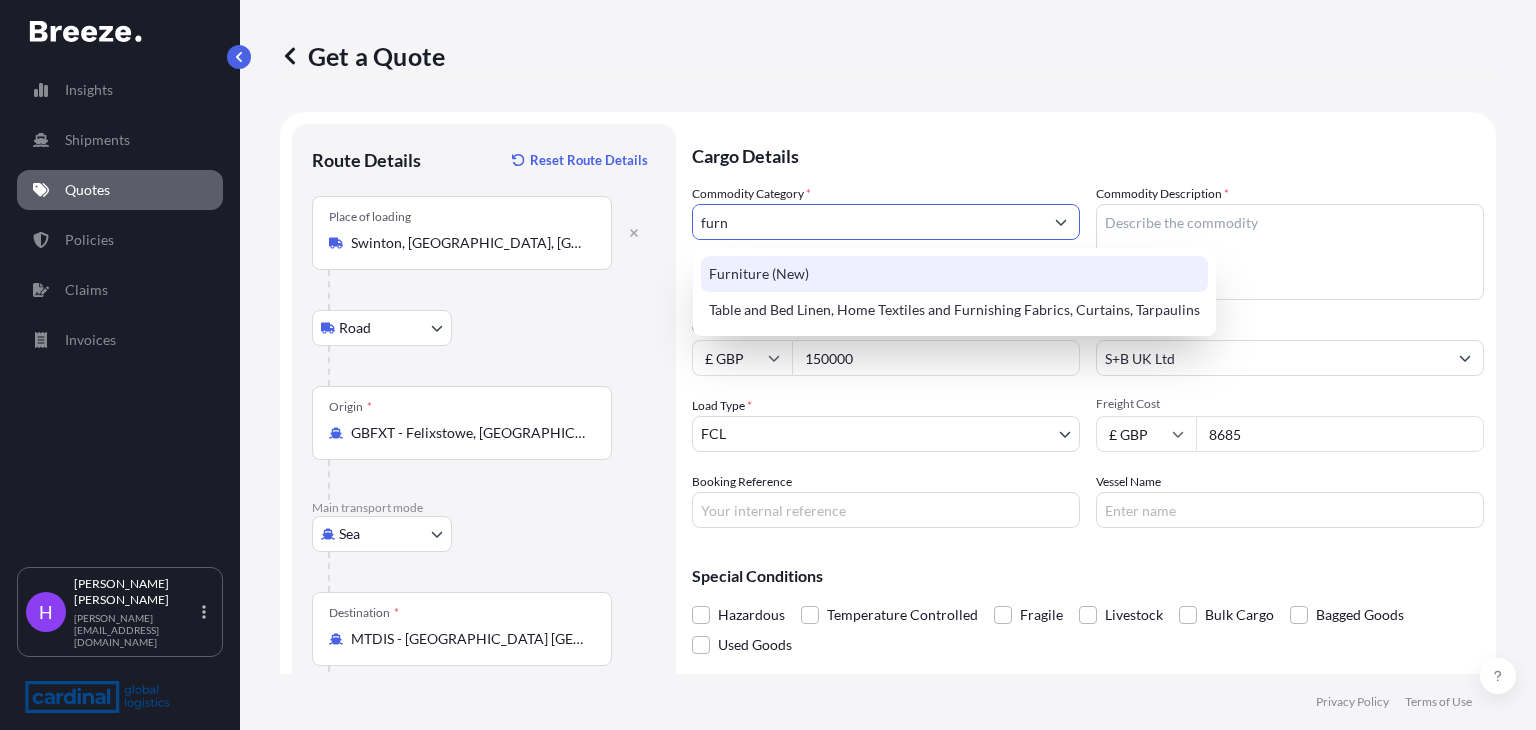 click on "Furniture (New)" at bounding box center (954, 274) 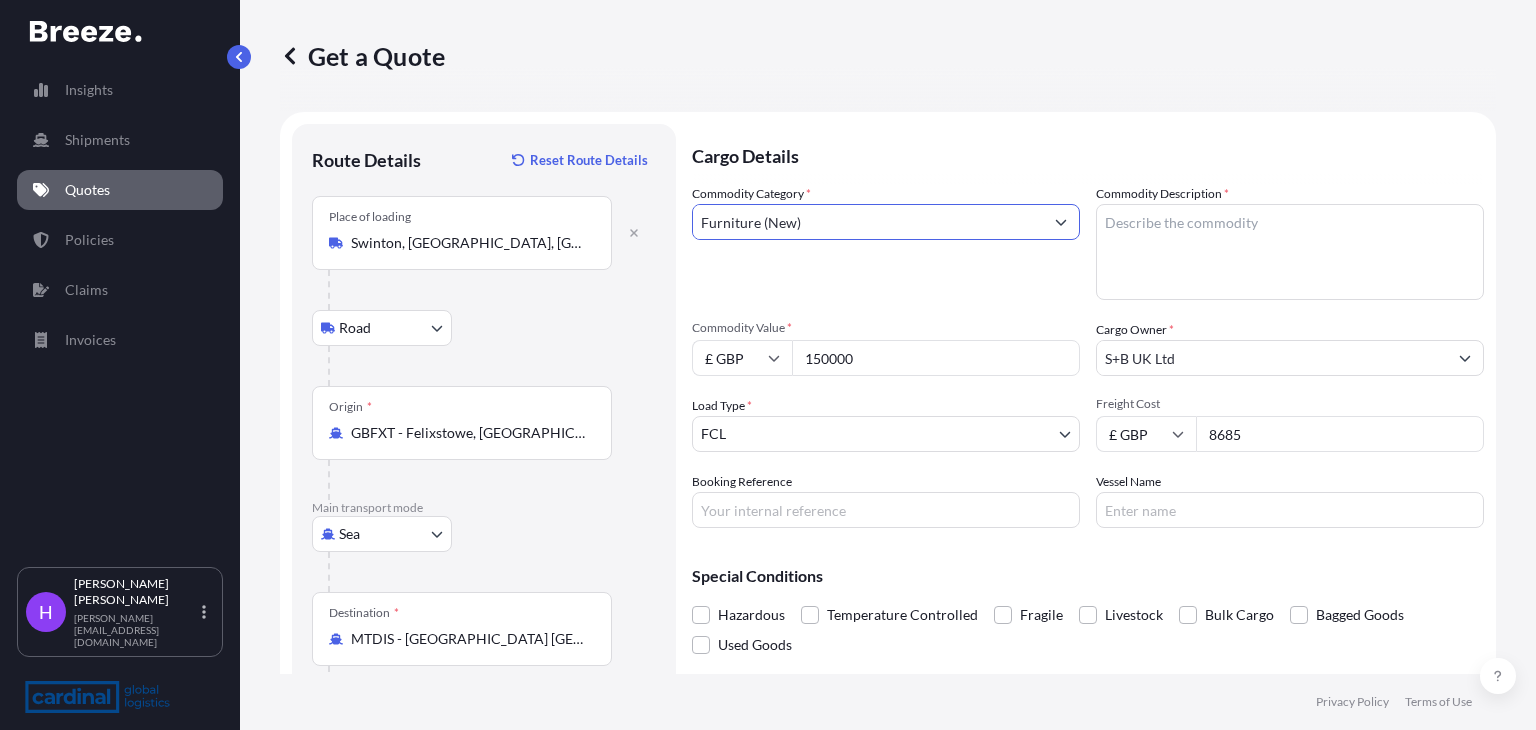 type on "Furniture (New)" 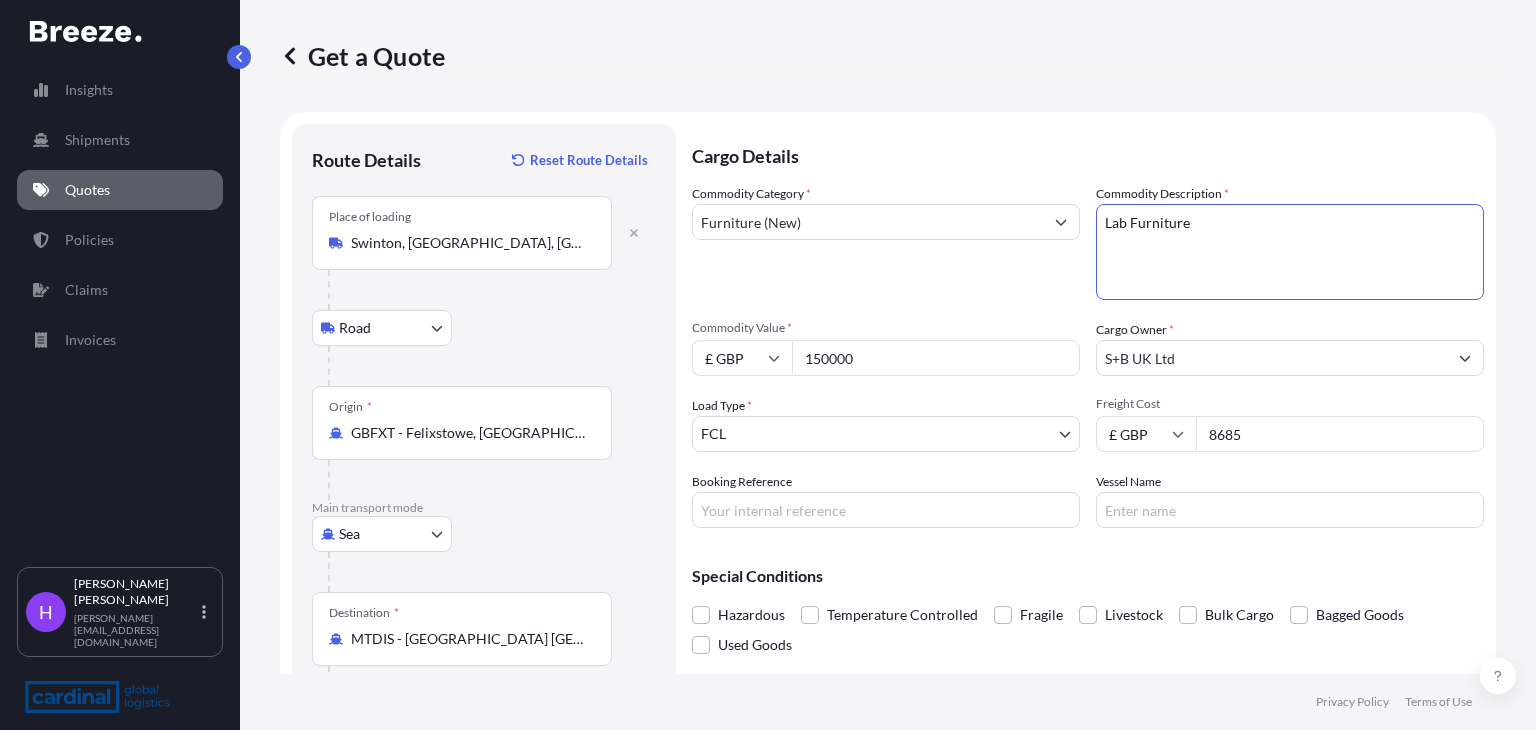 type on "Lab Furniture" 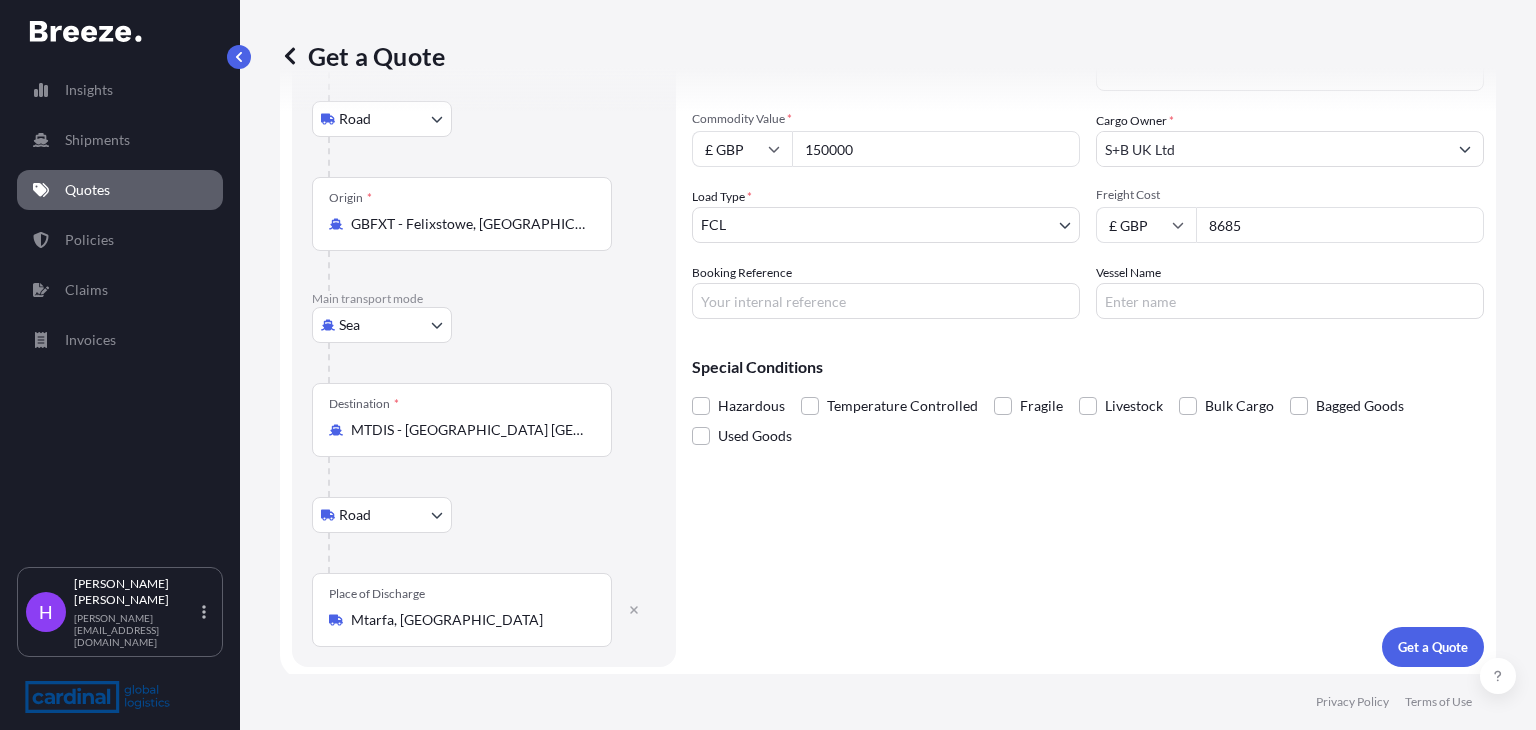 scroll, scrollTop: 212, scrollLeft: 0, axis: vertical 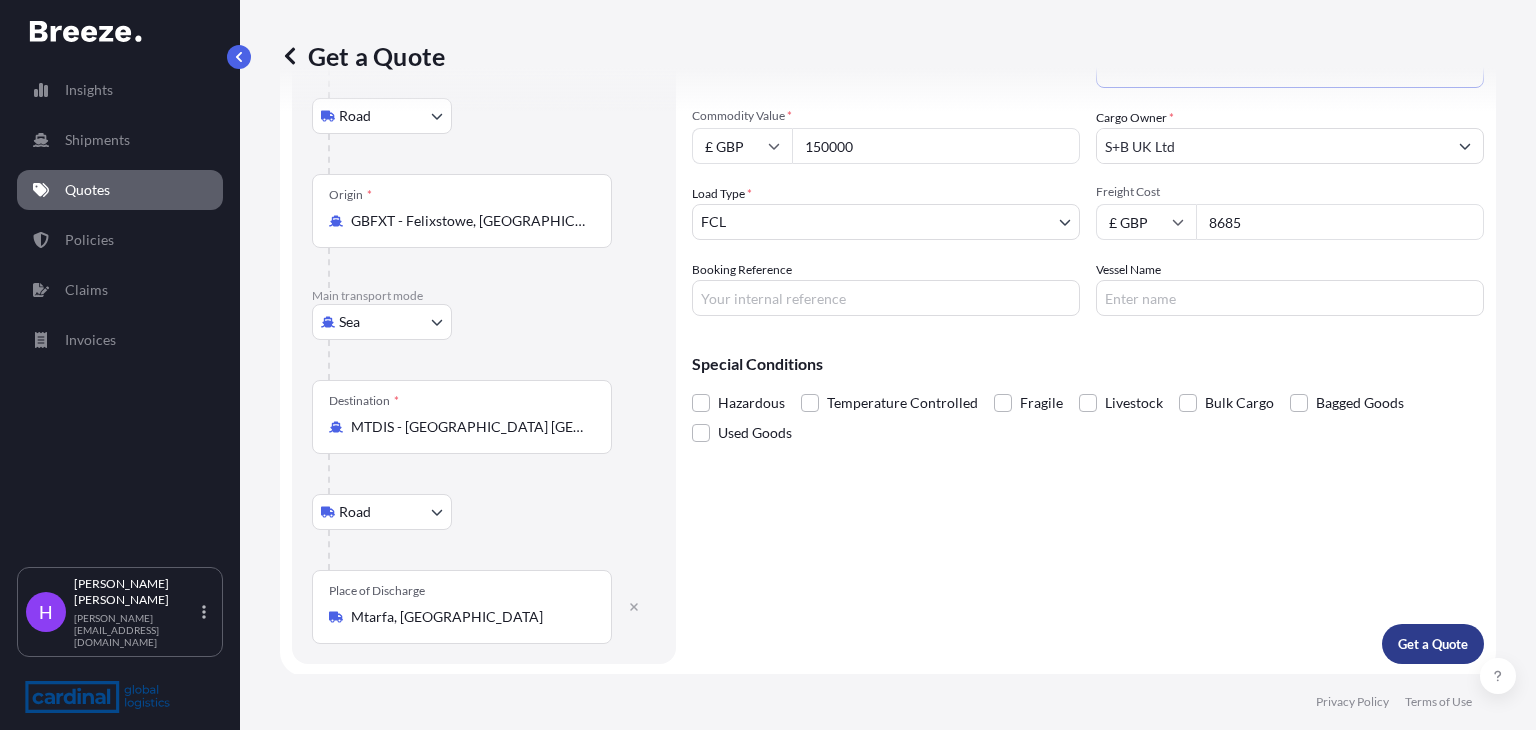 click on "Get a Quote" at bounding box center (1433, 644) 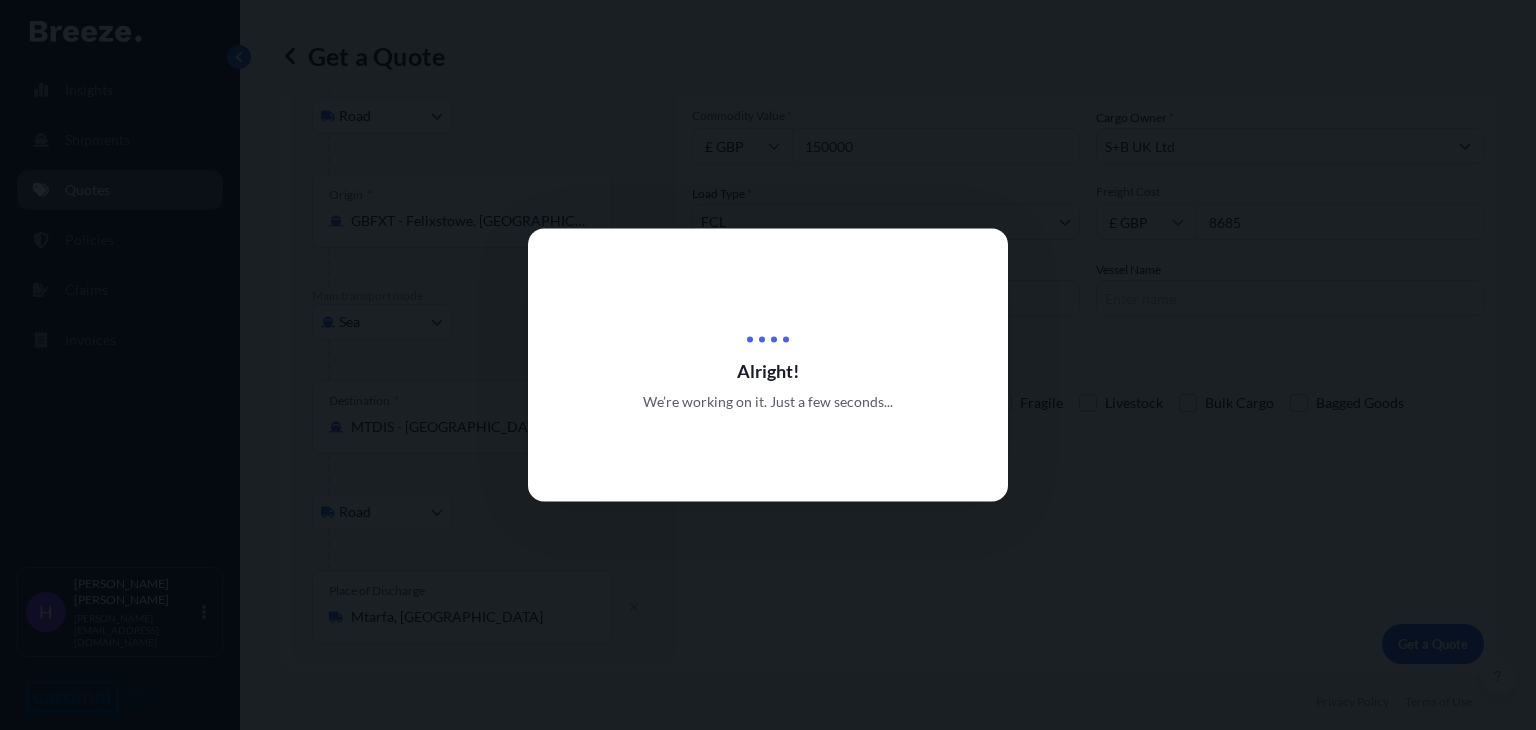 scroll, scrollTop: 0, scrollLeft: 0, axis: both 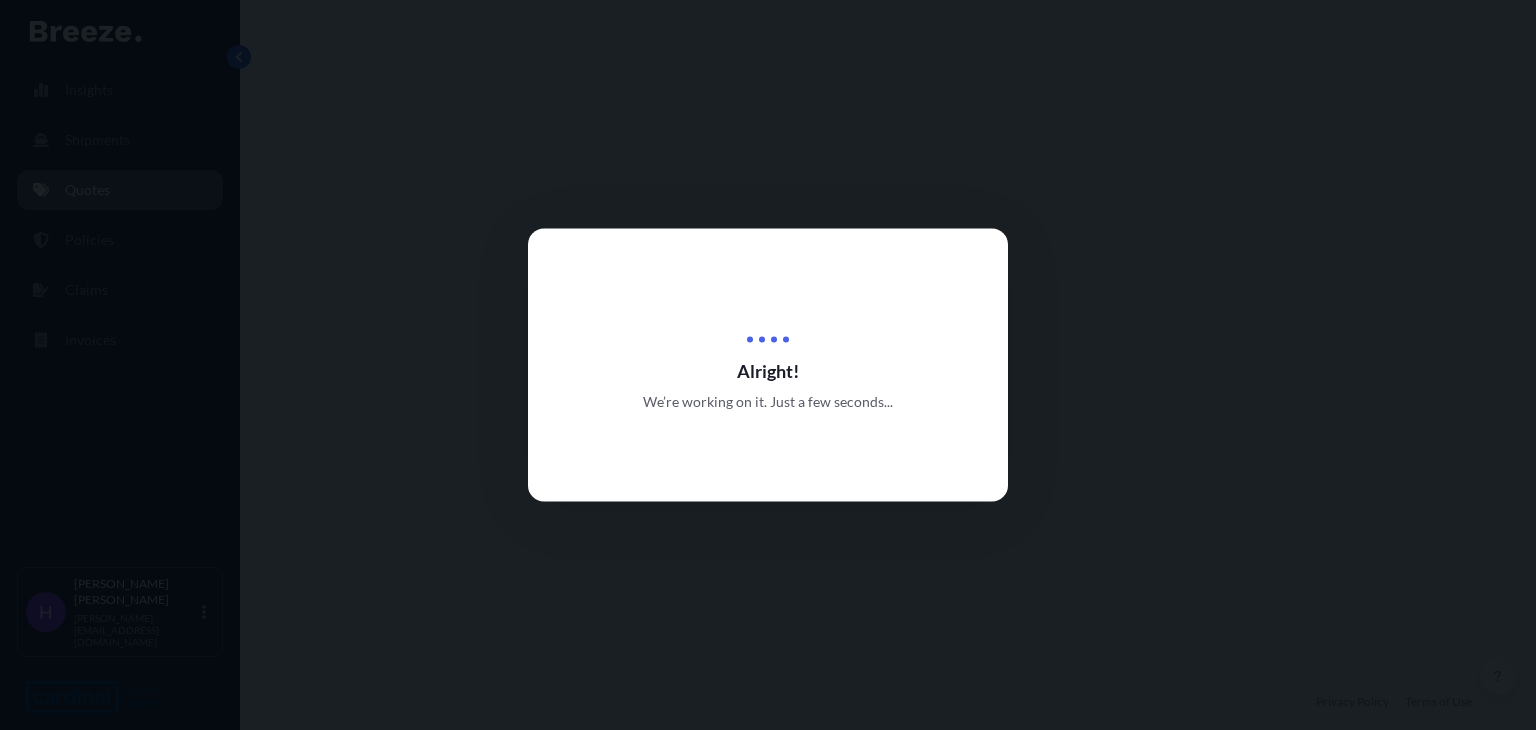 select on "Road" 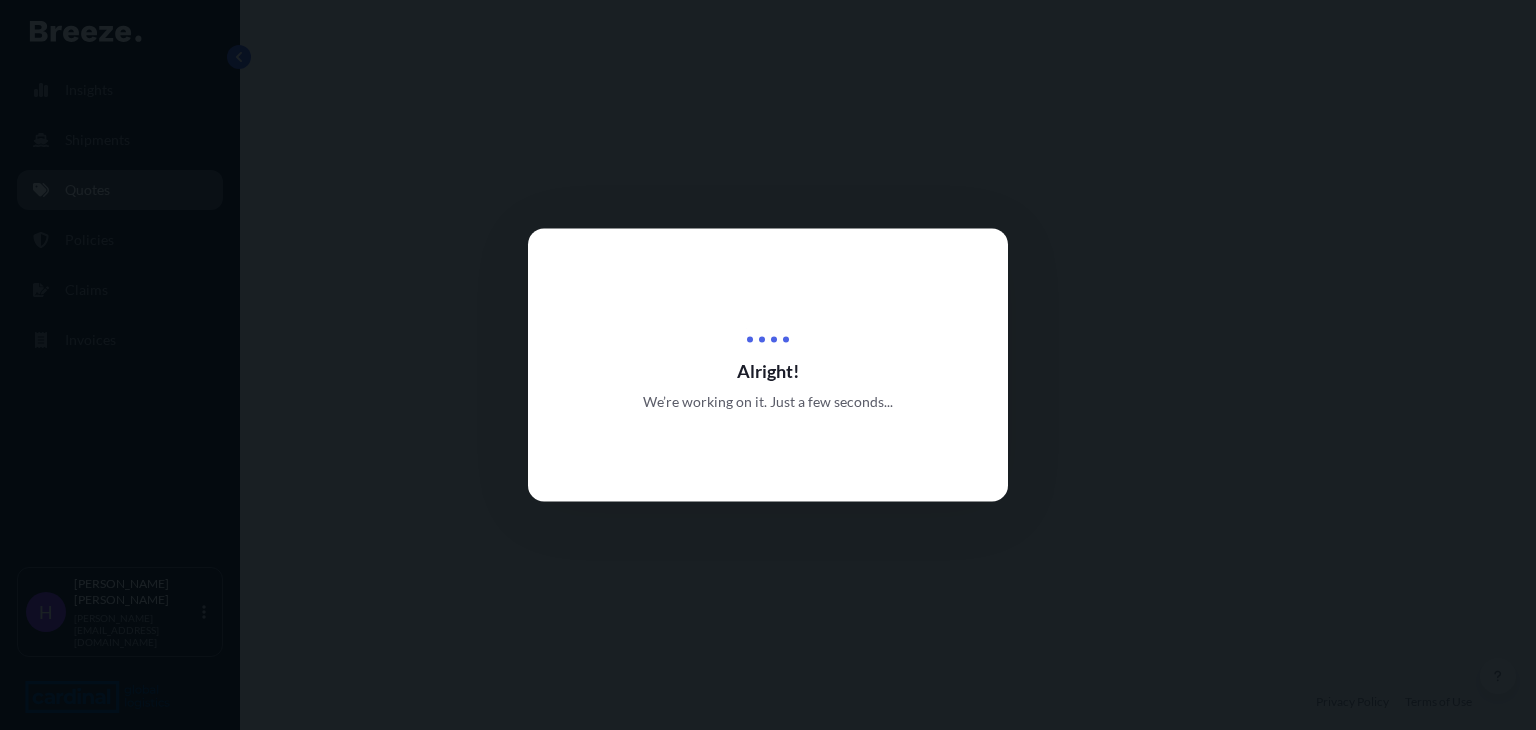 select on "Sea" 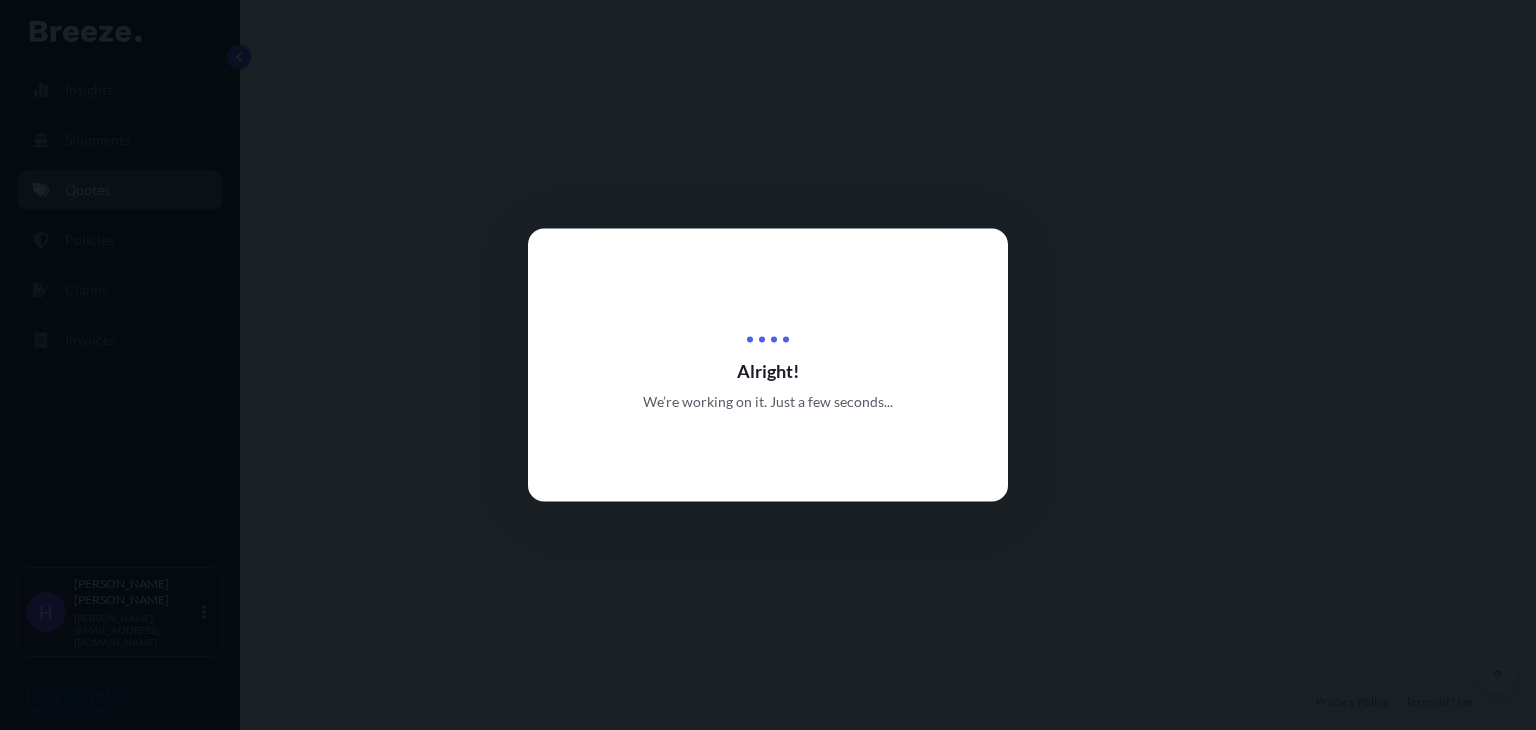 select on "Road" 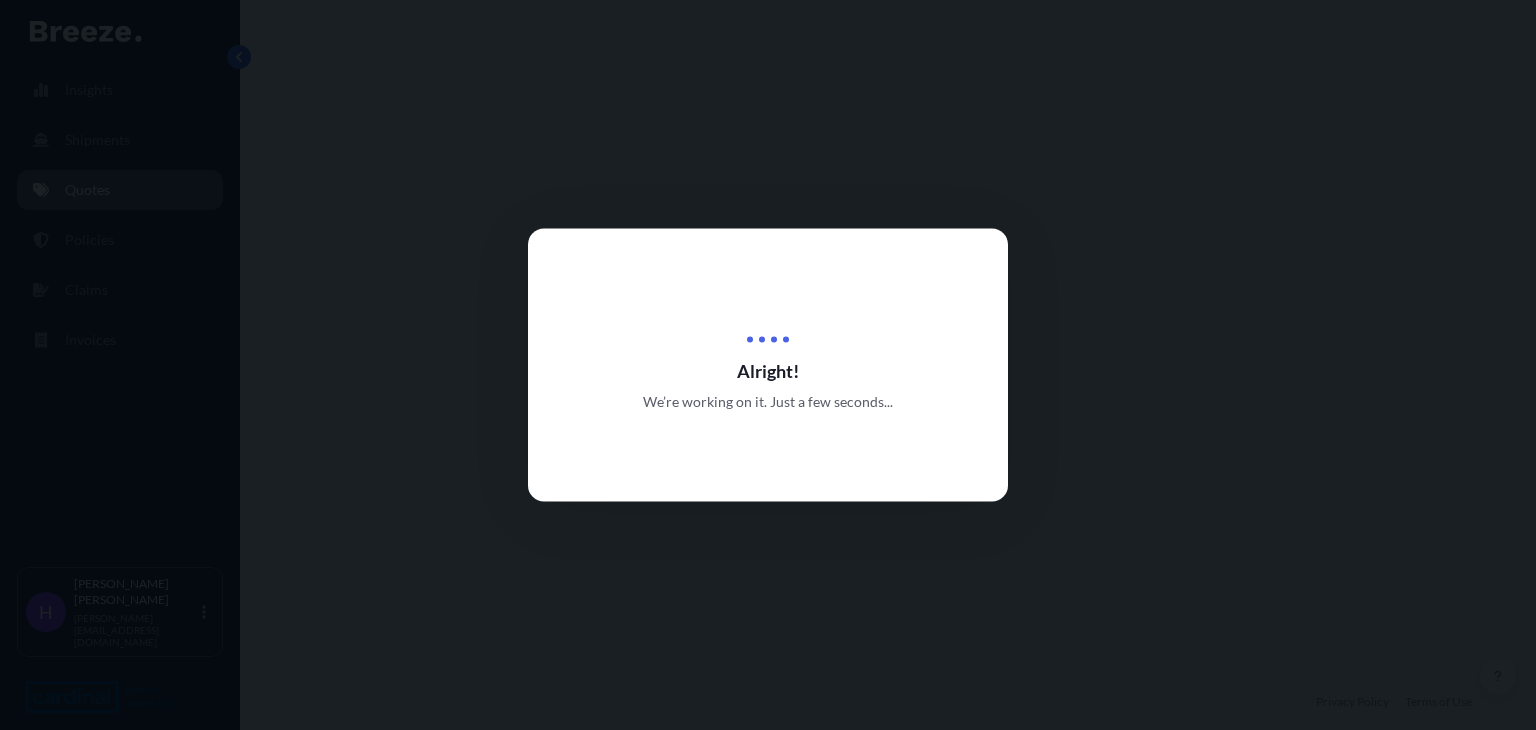 select on "2" 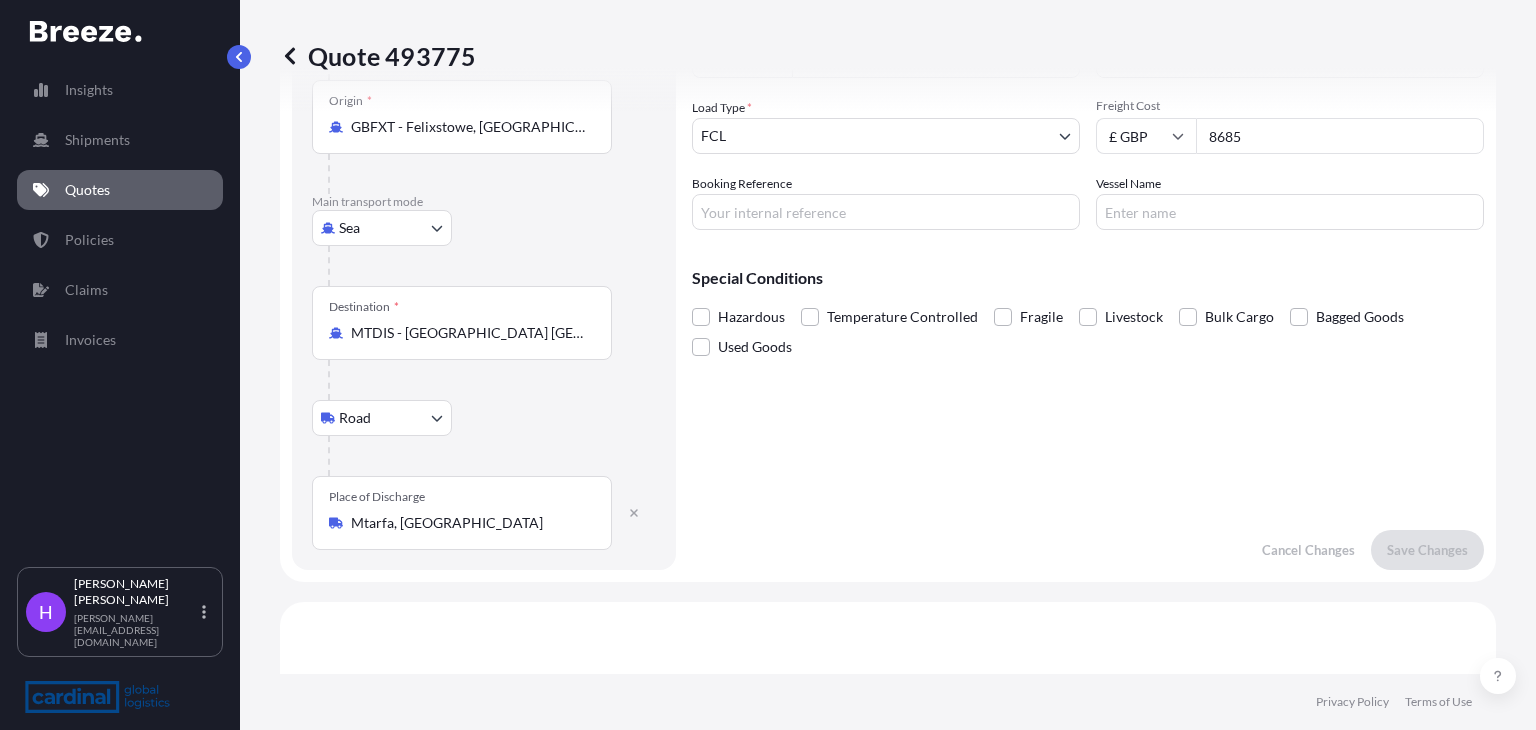scroll, scrollTop: 0, scrollLeft: 0, axis: both 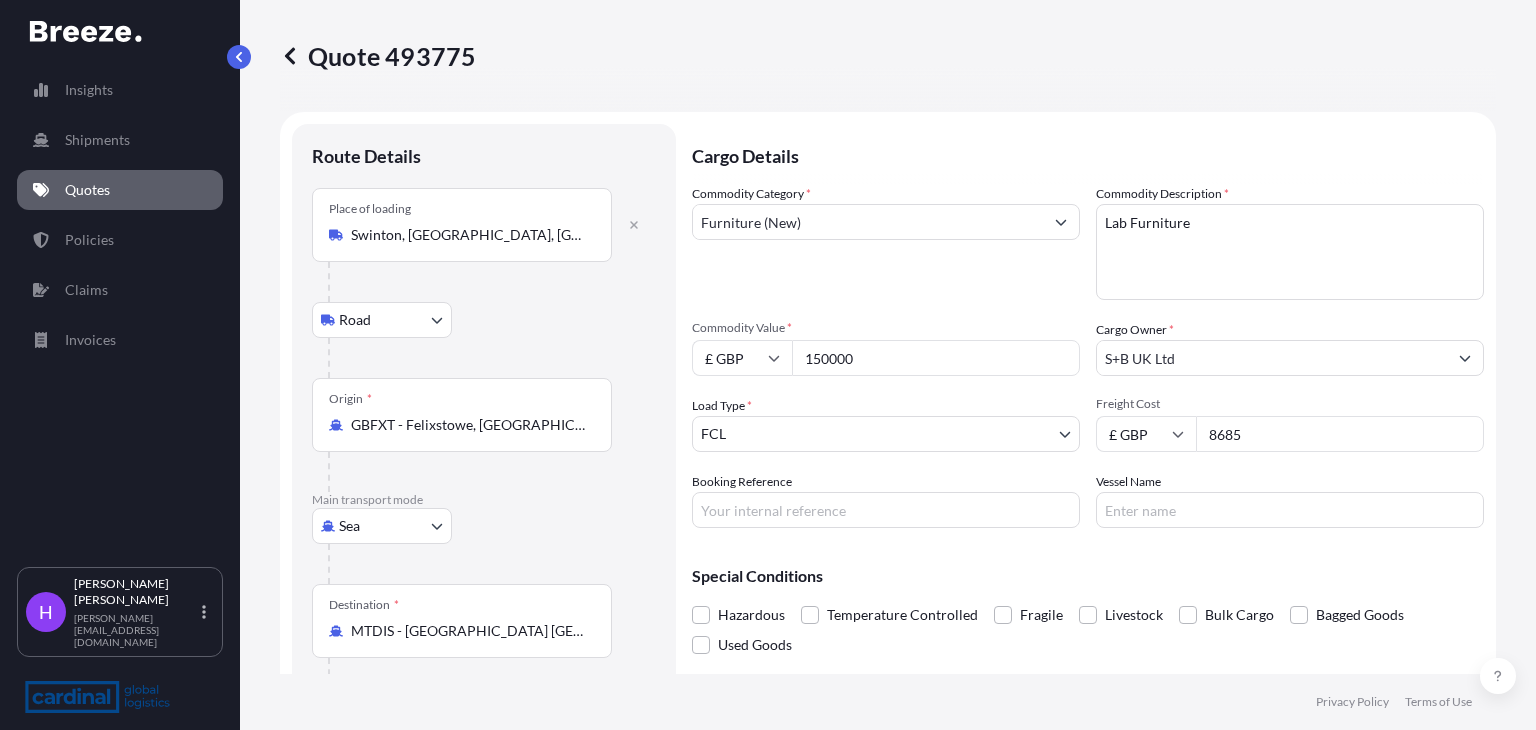 drag, startPoint x: 870, startPoint y: 362, endPoint x: 730, endPoint y: 368, distance: 140.12851 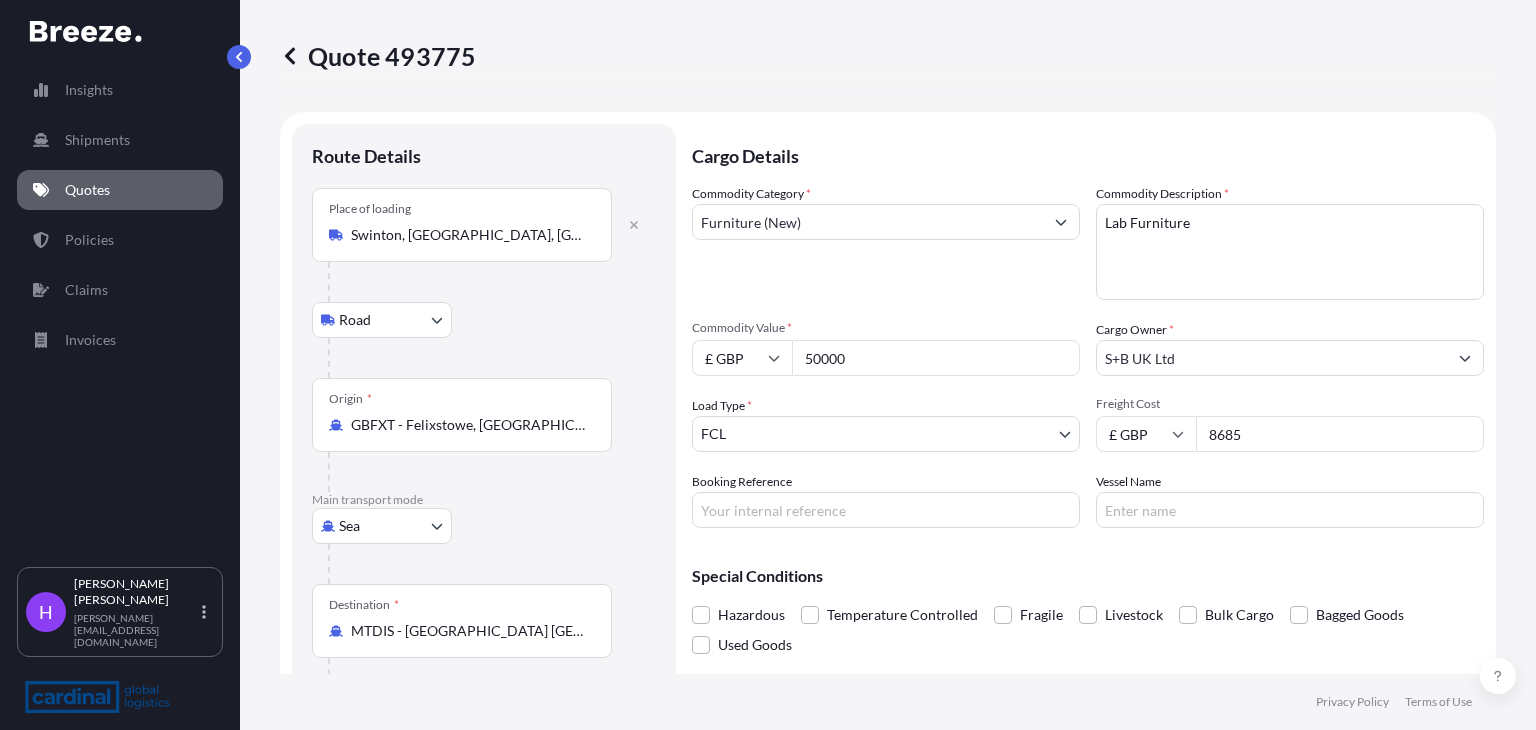 type on "50000" 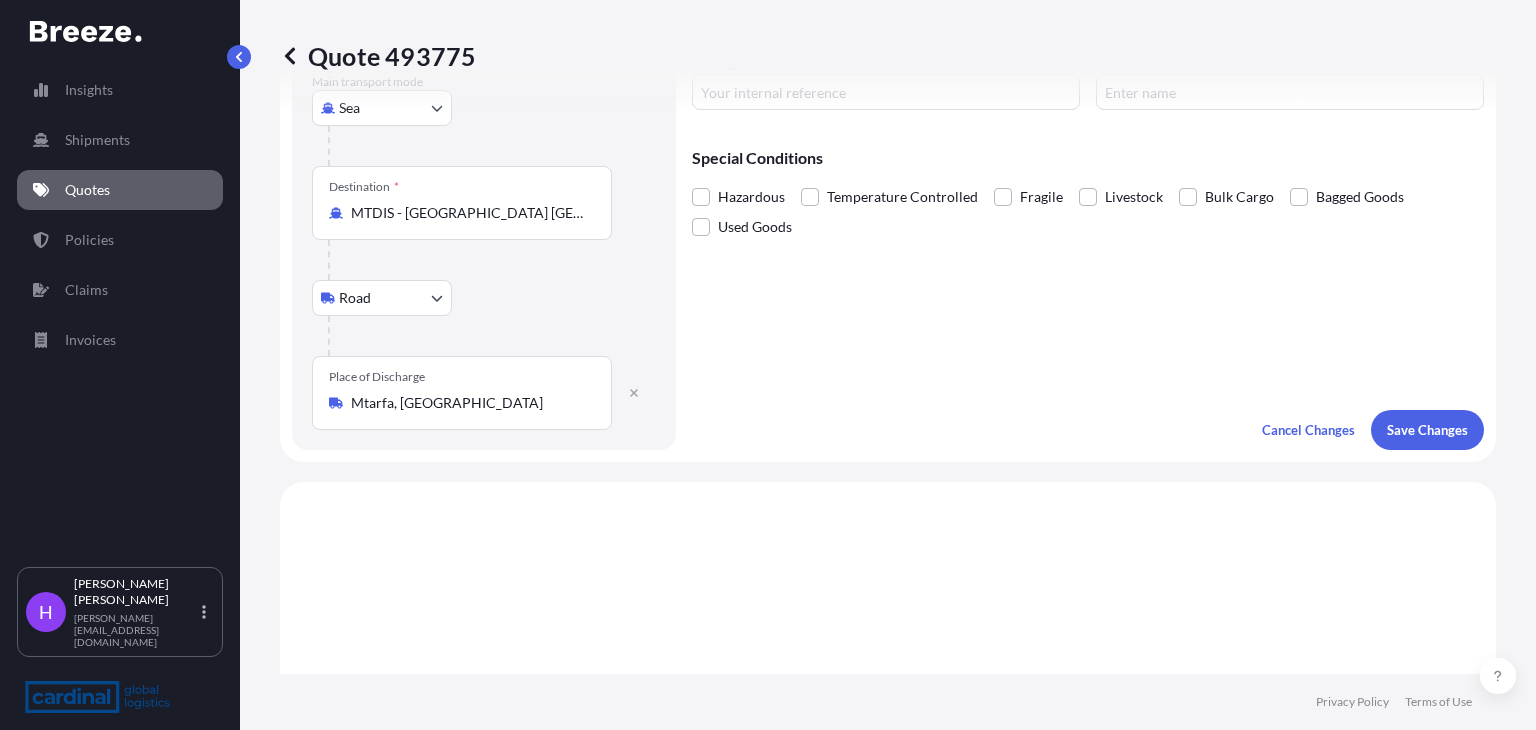 scroll, scrollTop: 600, scrollLeft: 0, axis: vertical 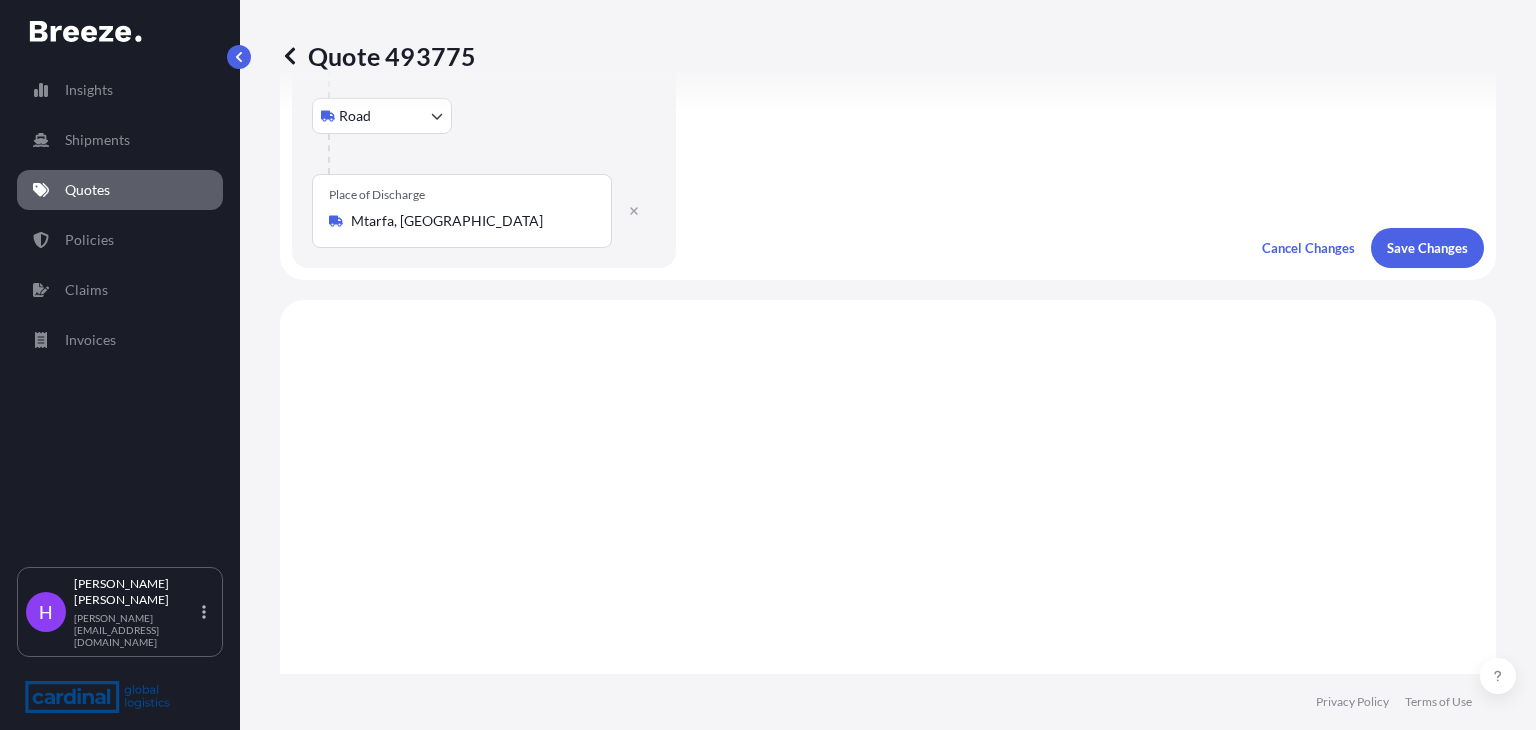 type on "2895" 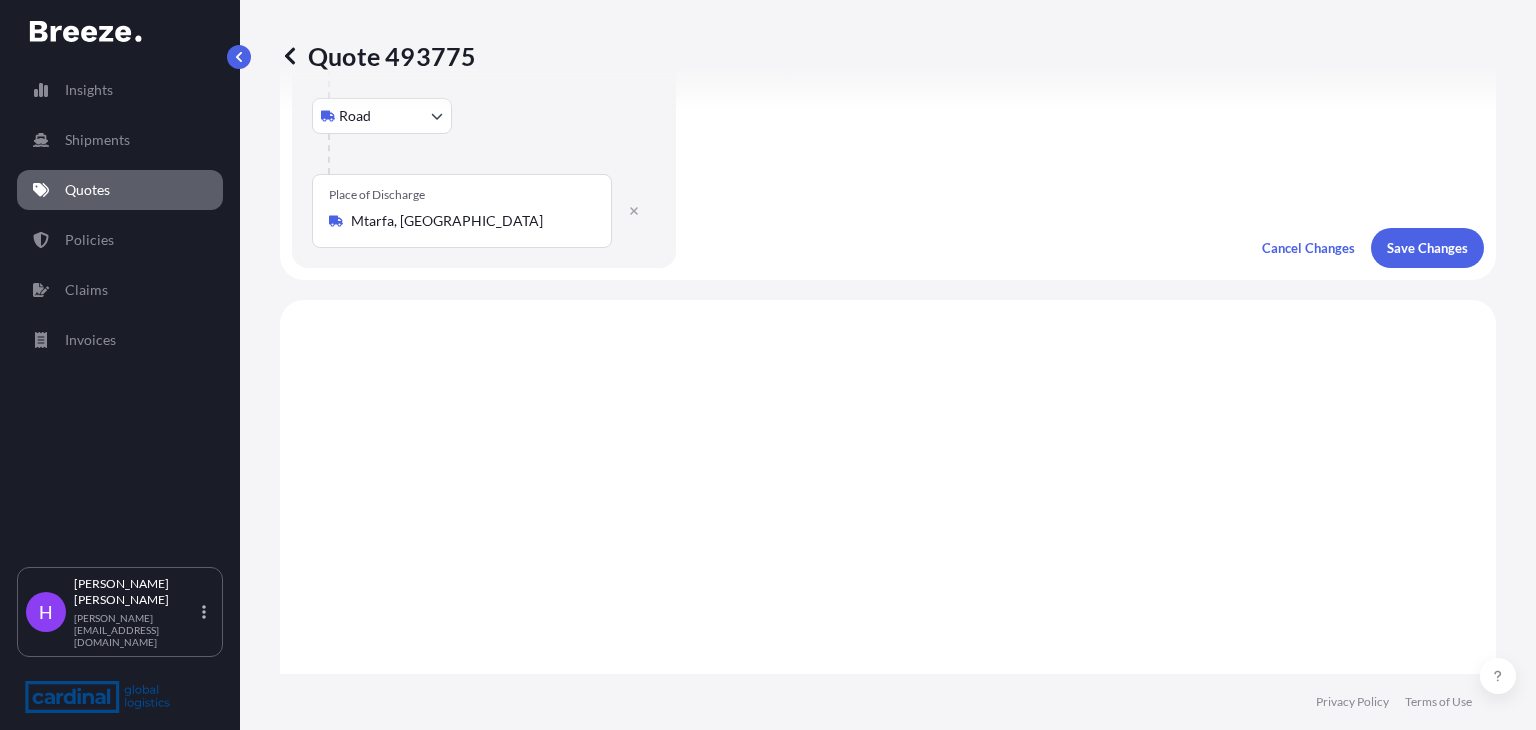 click on "Save Changes" at bounding box center [1427, 248] 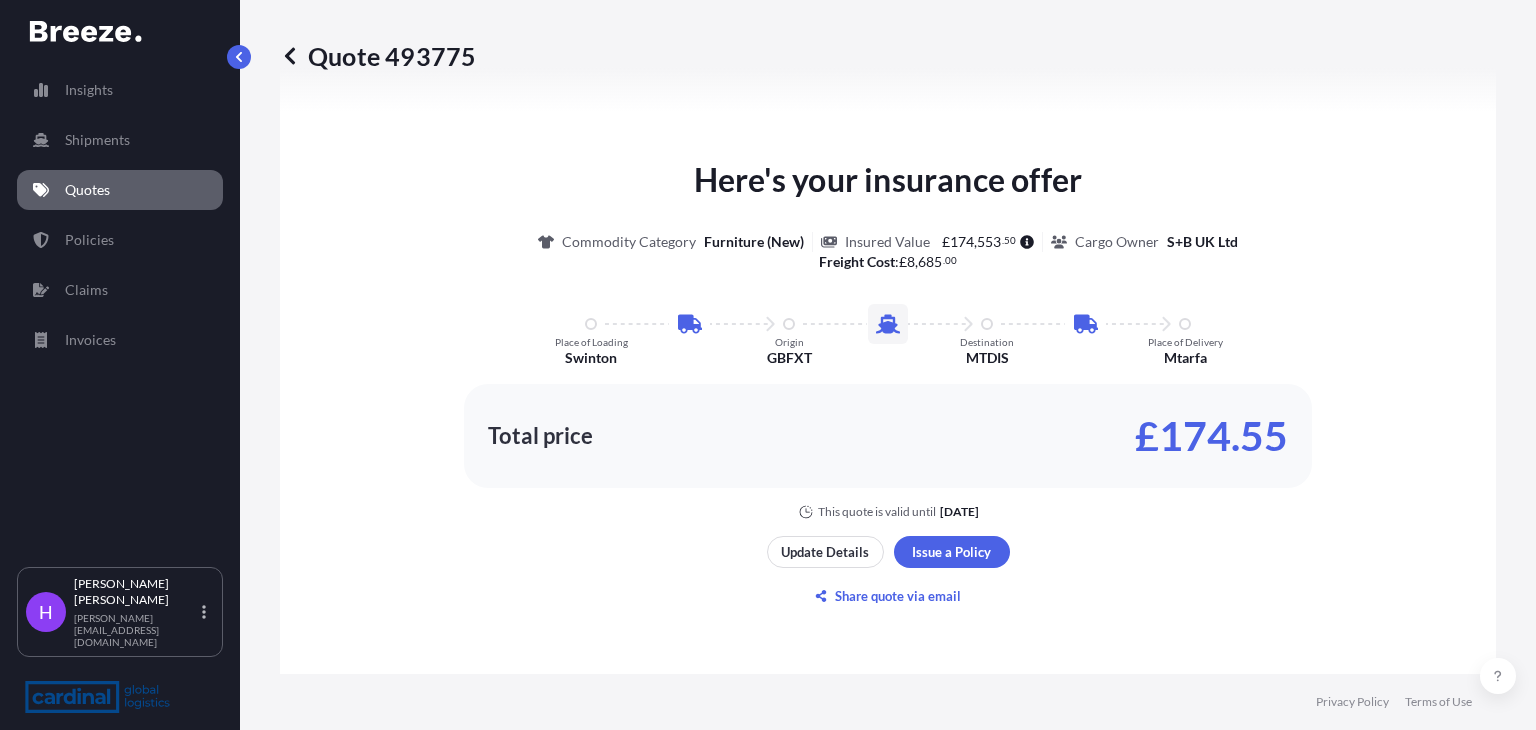 select on "Road" 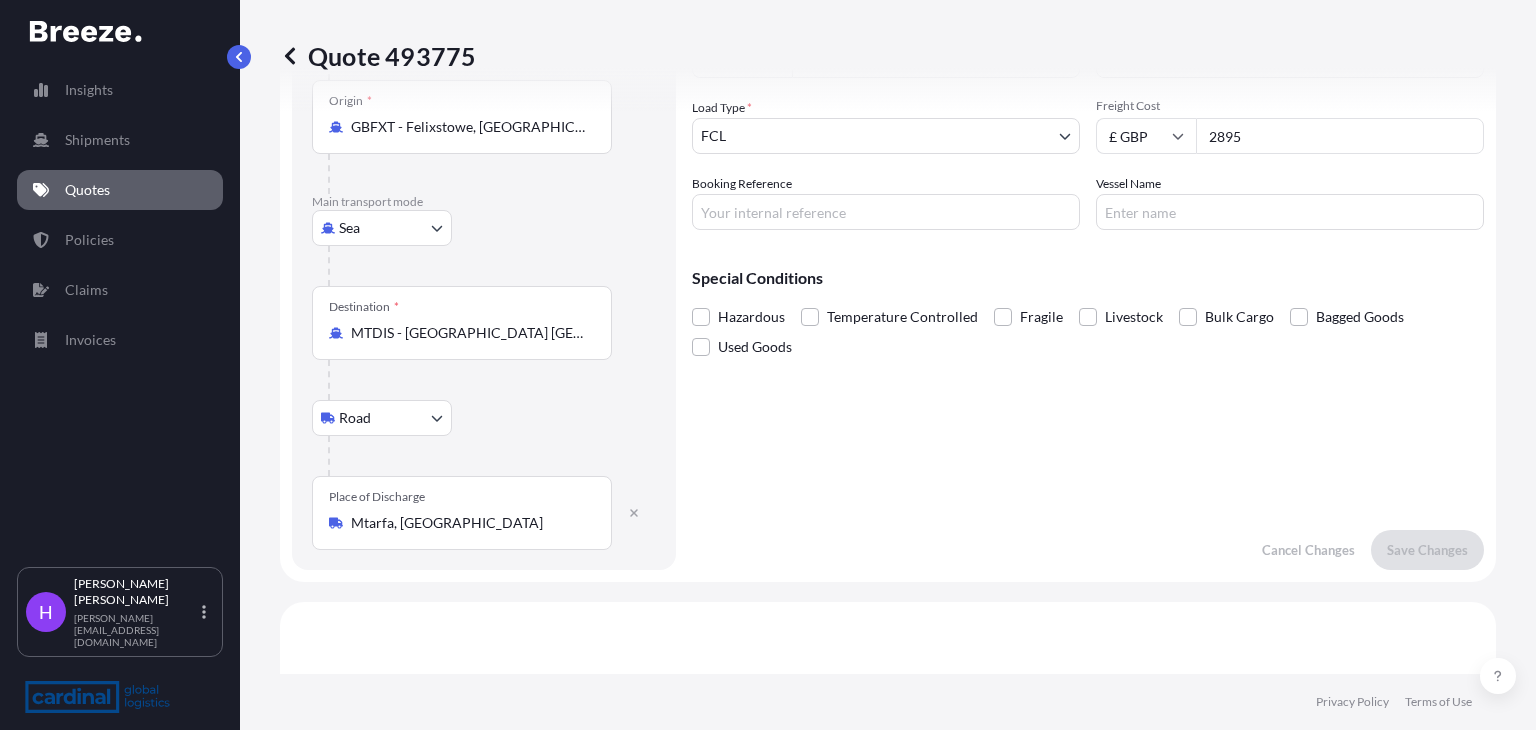 scroll, scrollTop: 0, scrollLeft: 0, axis: both 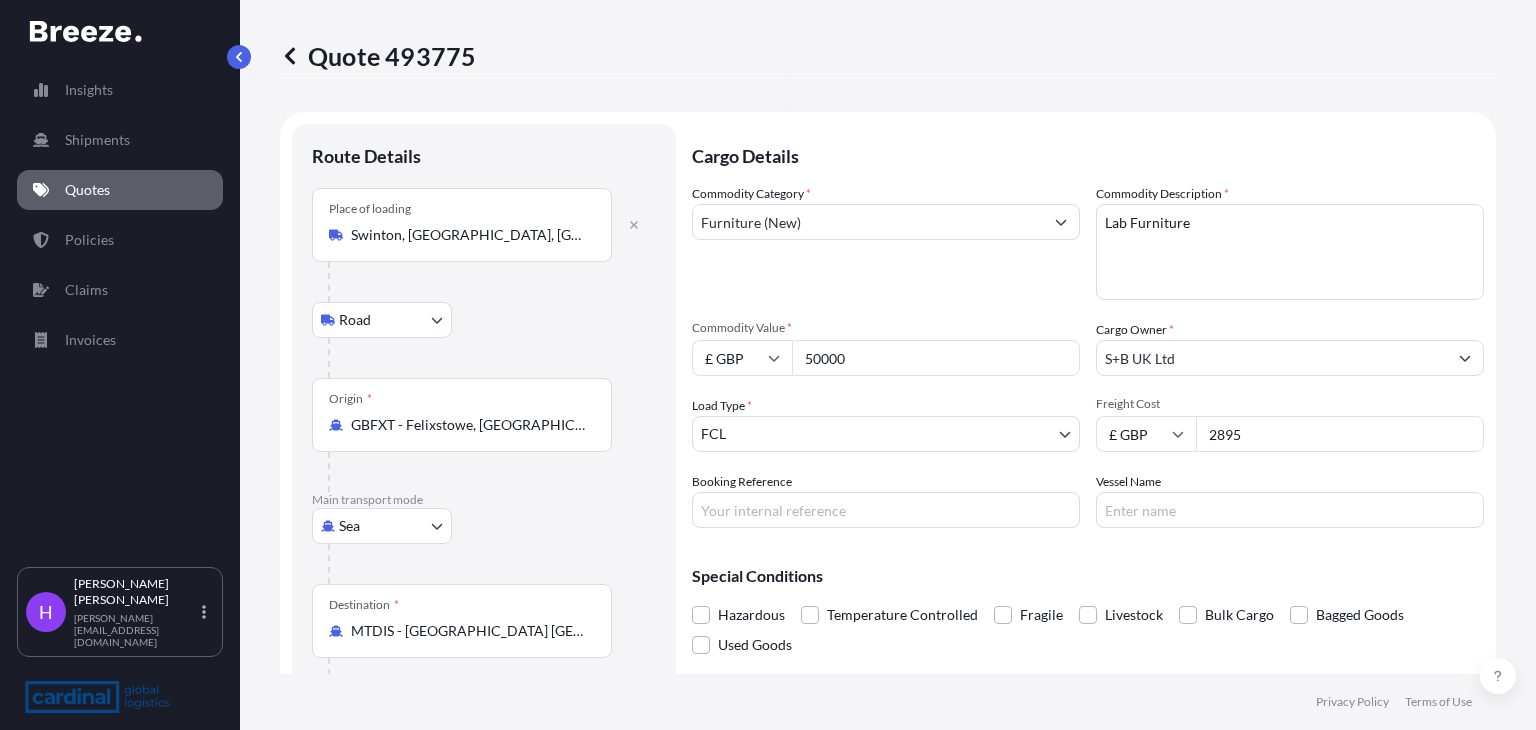 click on "Quotes" at bounding box center (120, 190) 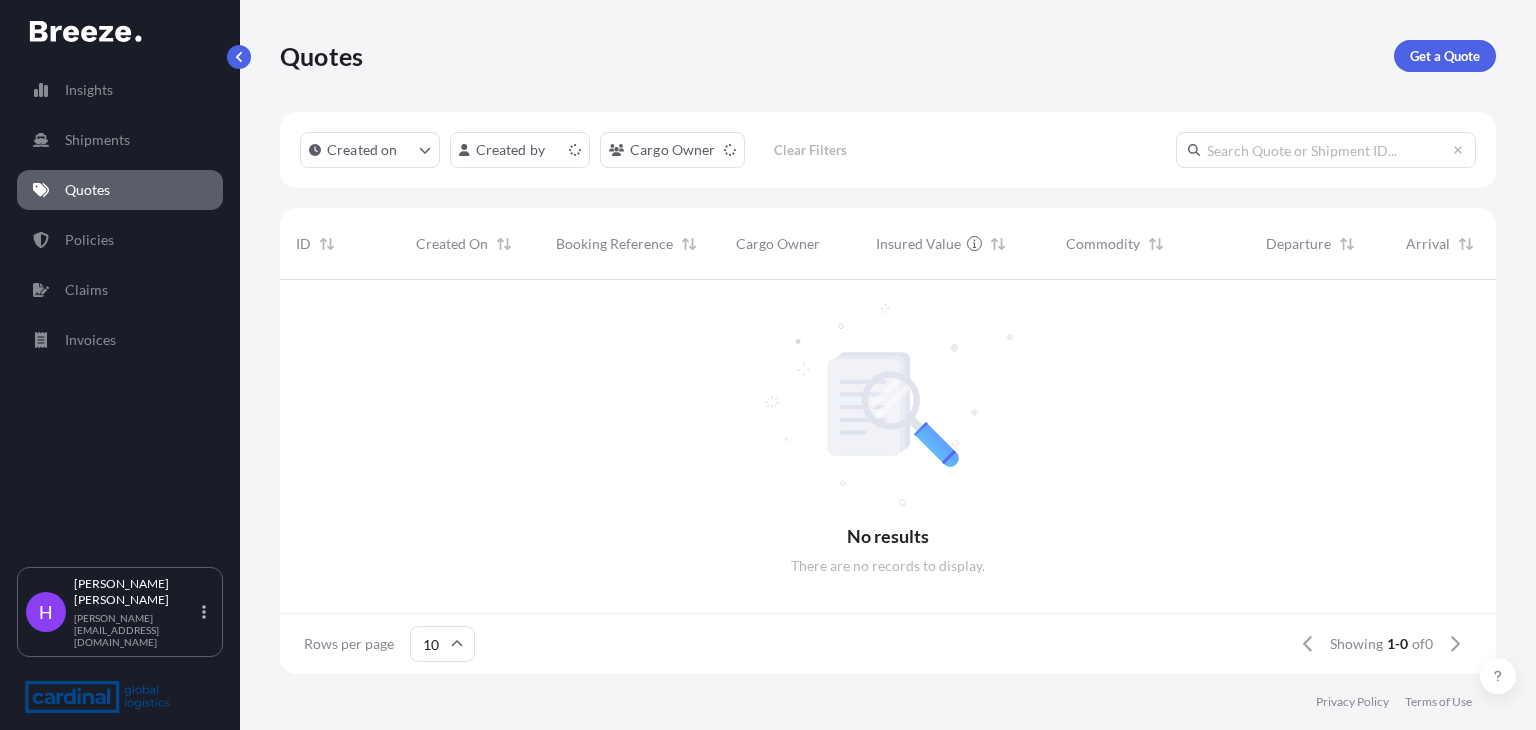 scroll, scrollTop: 16, scrollLeft: 16, axis: both 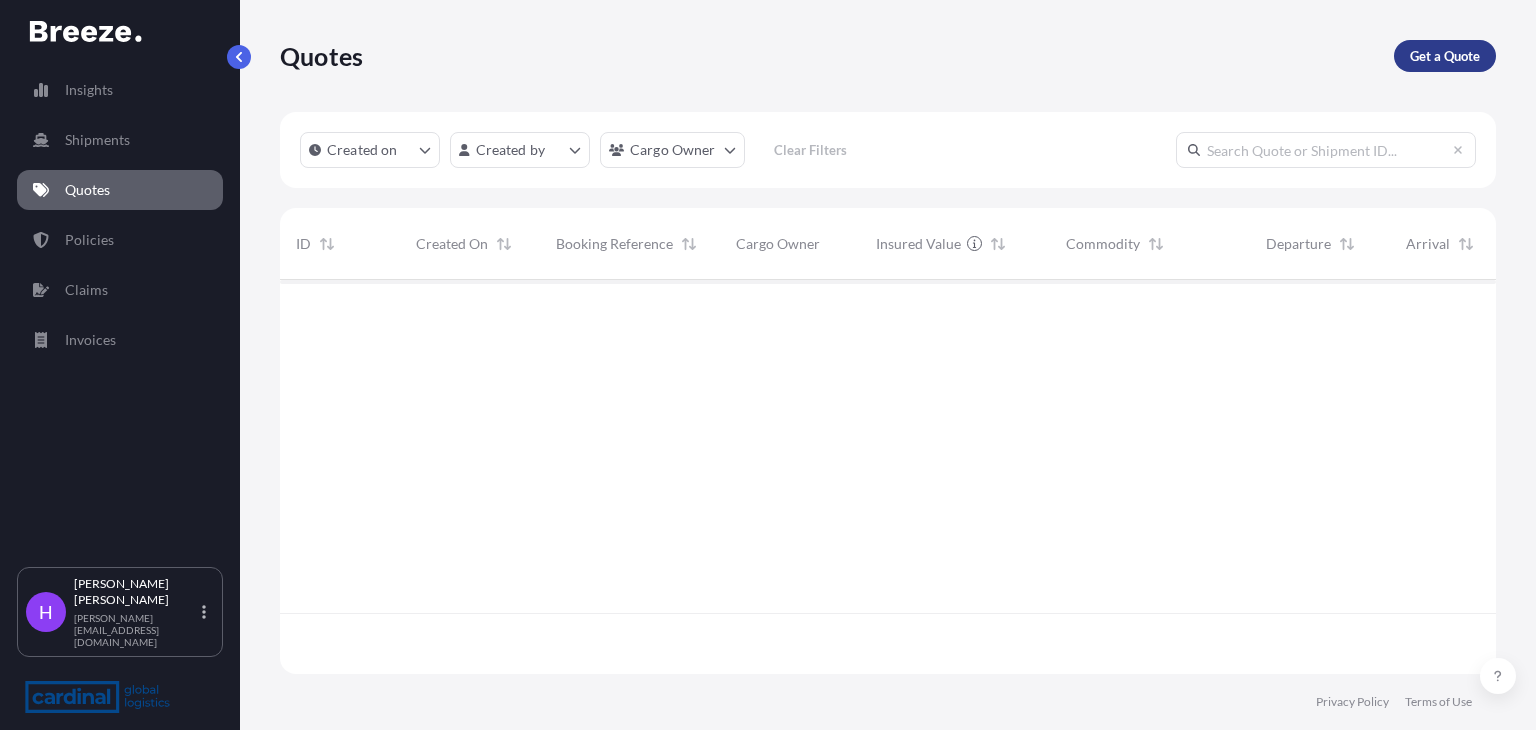 click on "Get a Quote" at bounding box center (1445, 56) 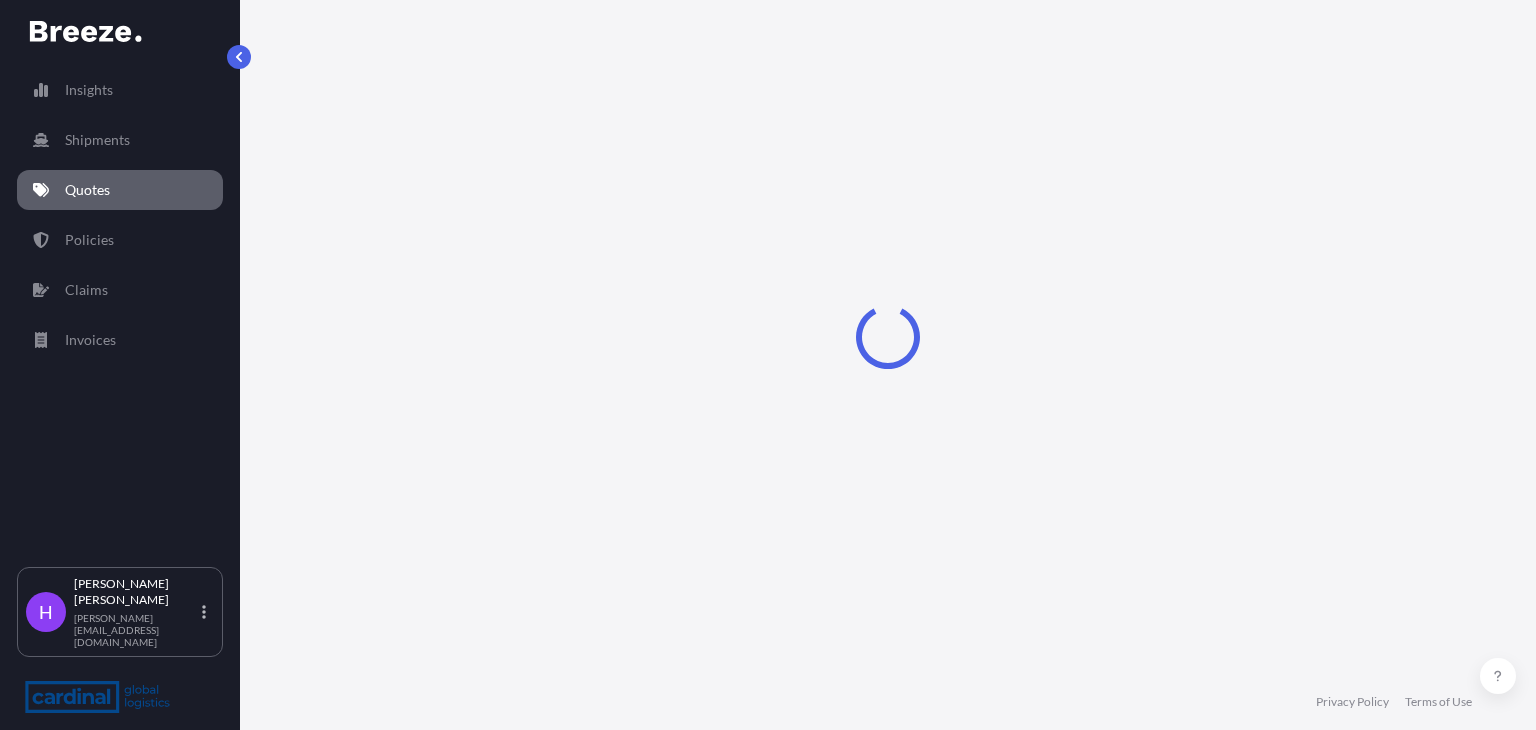 select on "Sea" 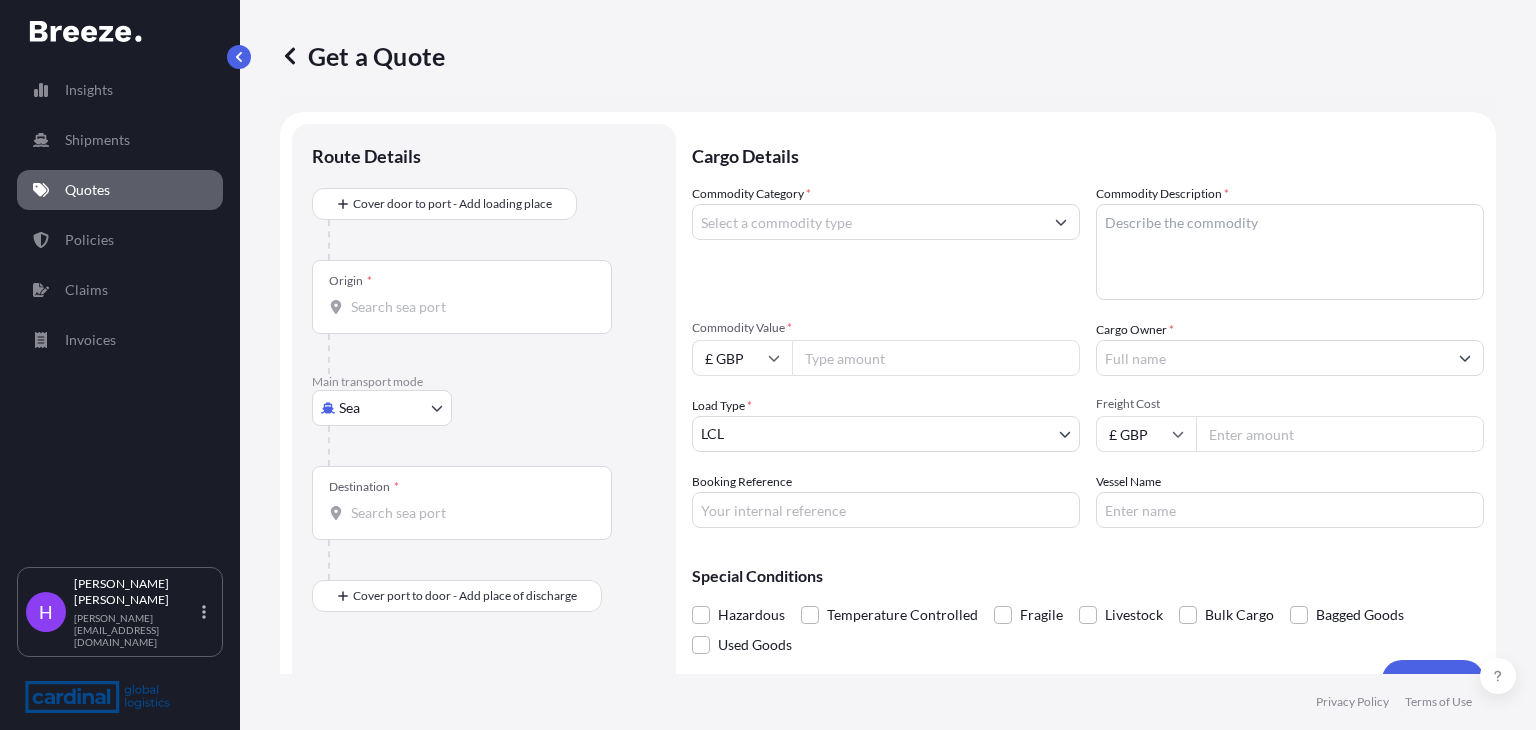 scroll, scrollTop: 32, scrollLeft: 0, axis: vertical 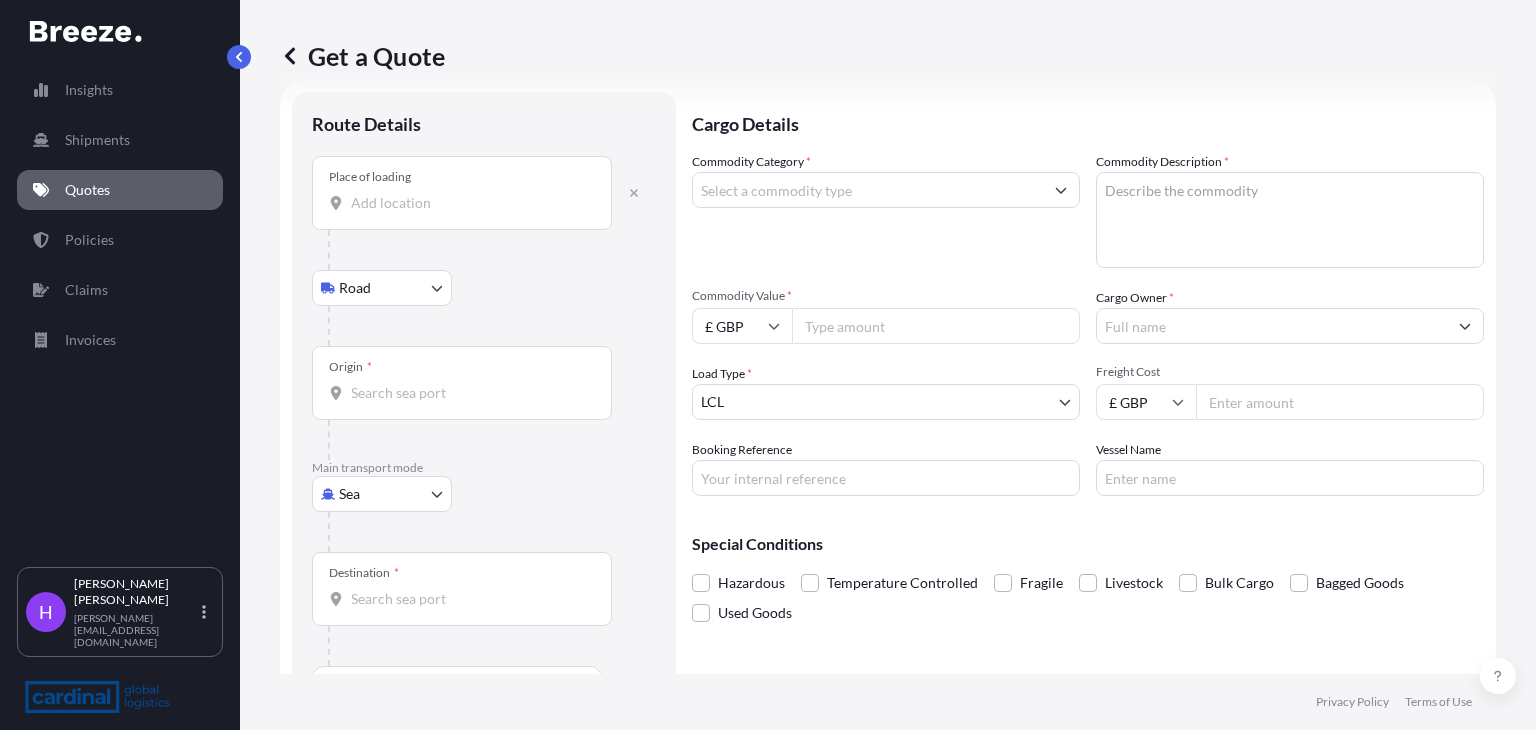 click on "Place of loading" at bounding box center [469, 203] 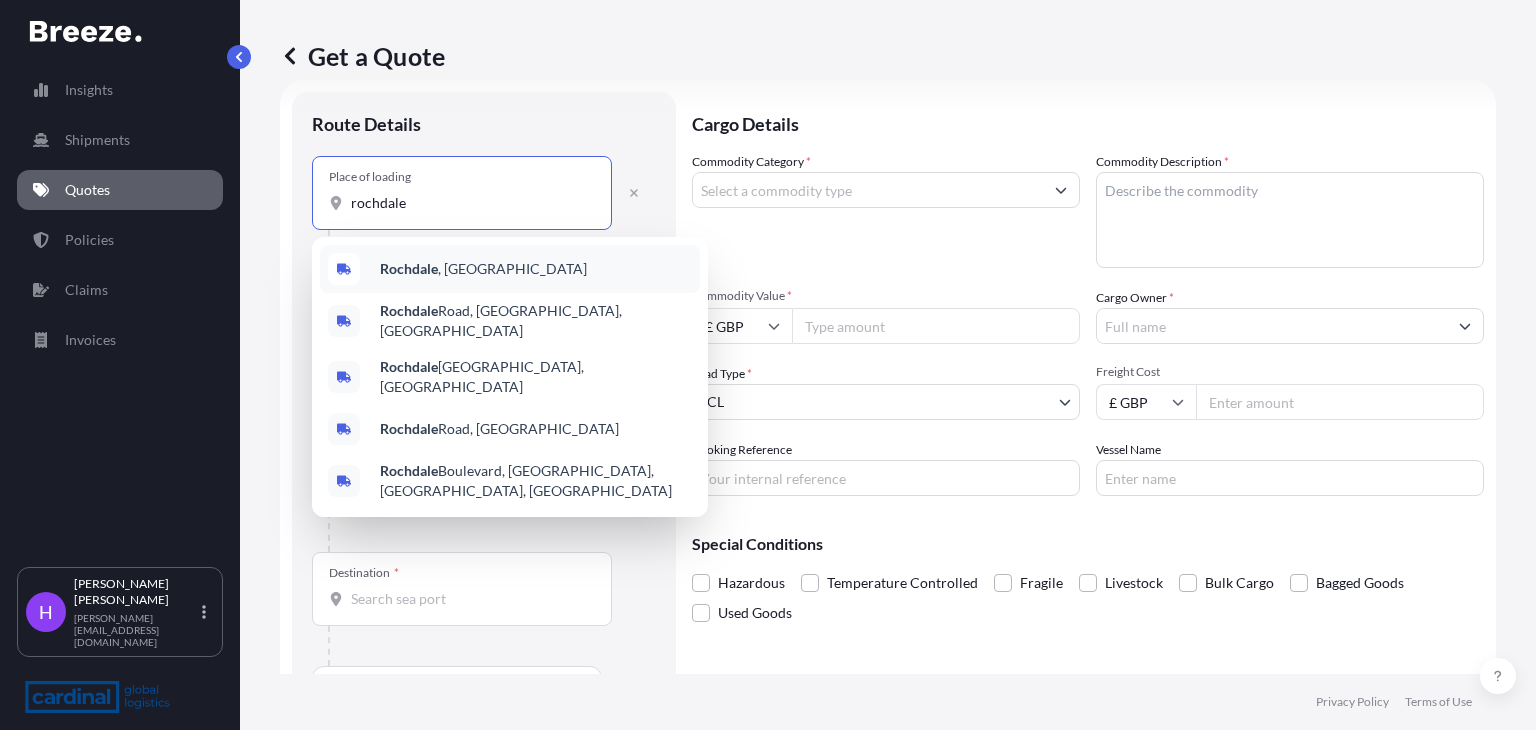 click on "Rochdale" at bounding box center [409, 268] 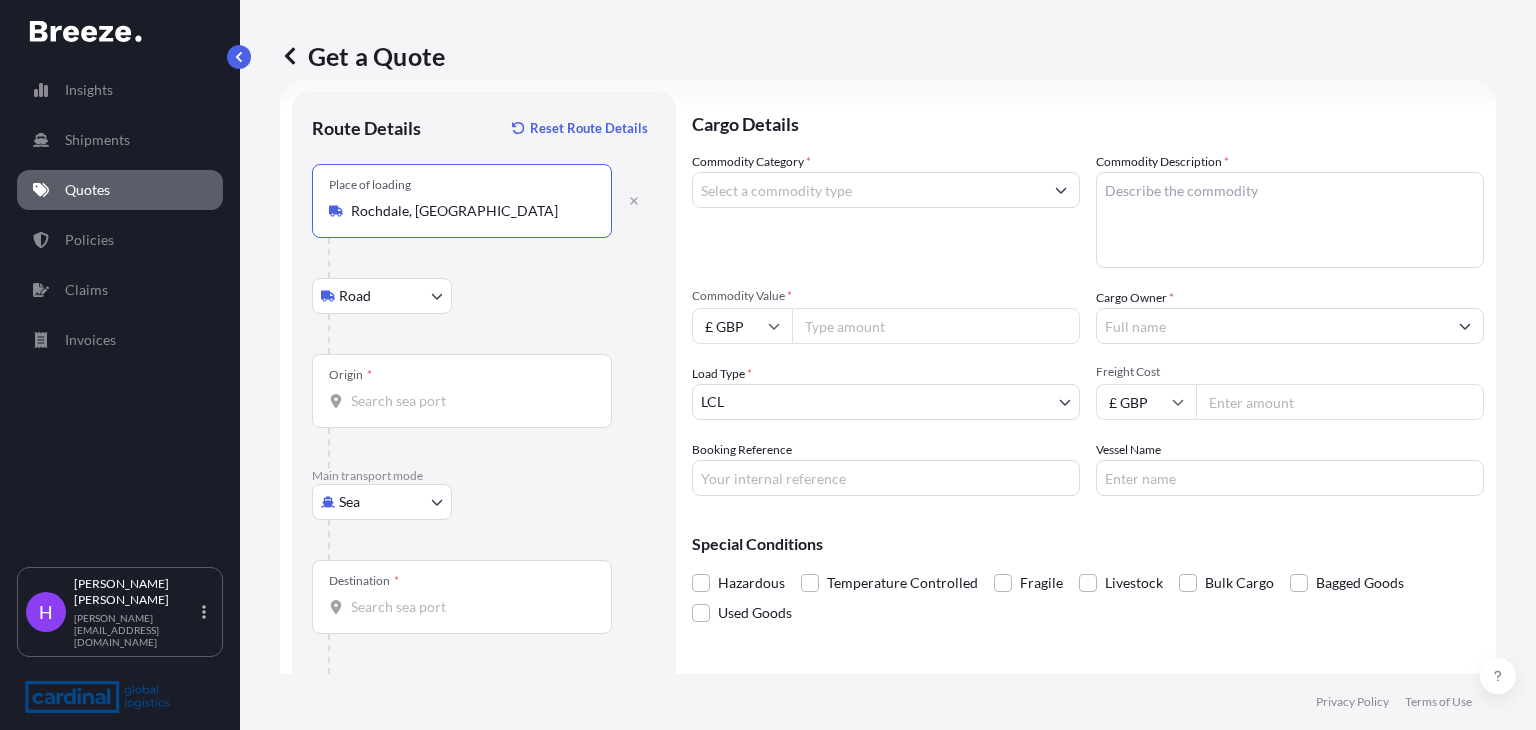 type on "Rochdale, [GEOGRAPHIC_DATA]" 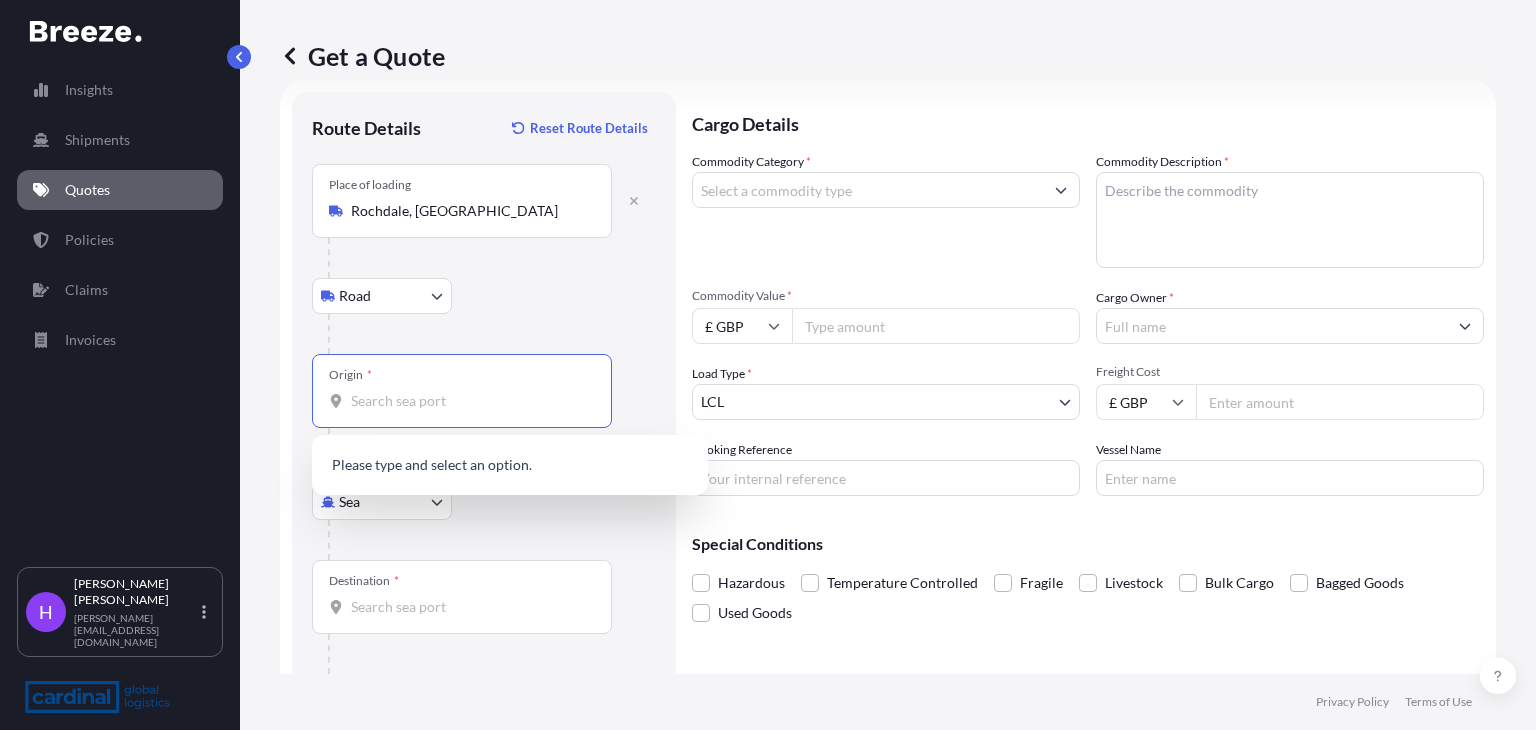 click on "Origin *" at bounding box center (469, 401) 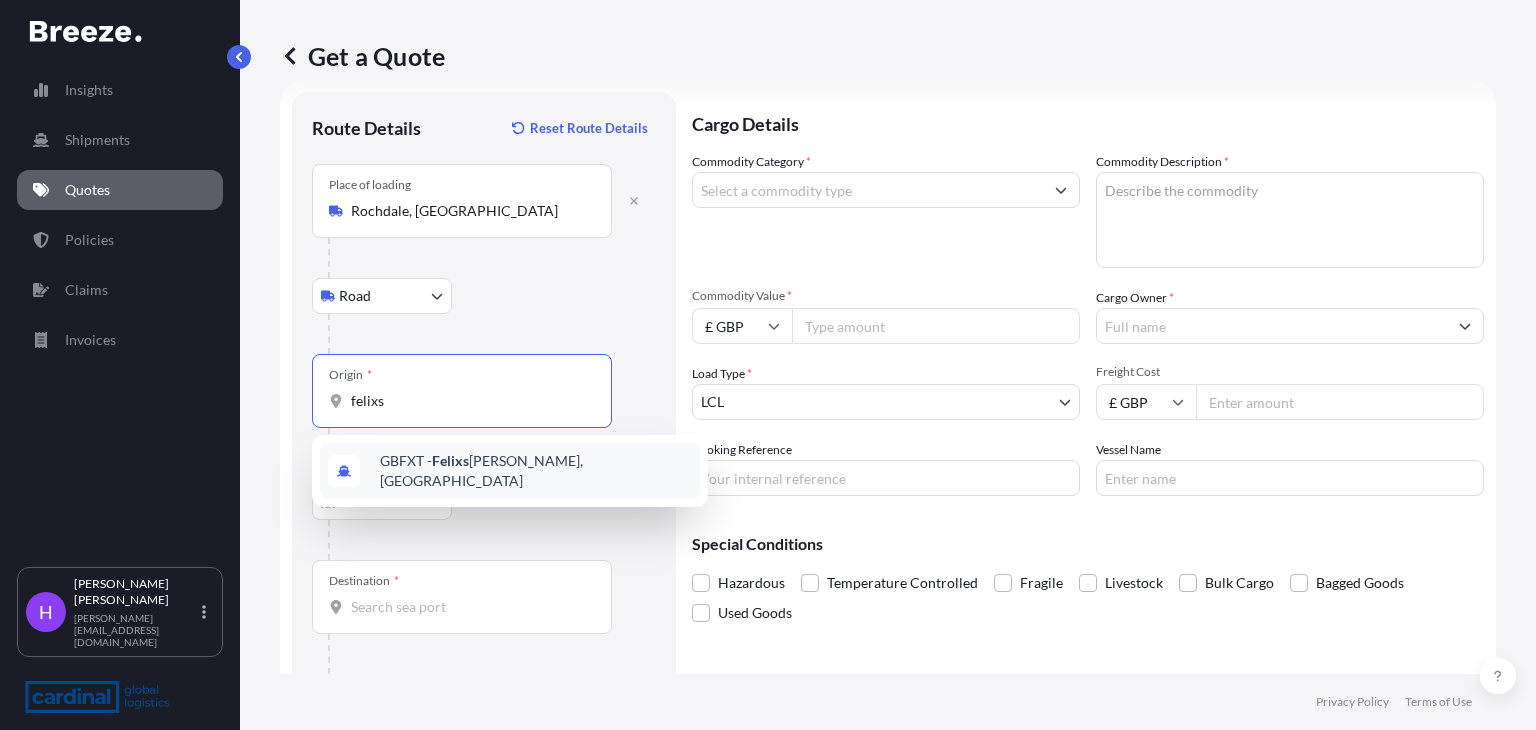 click on "GBFXT -  Felixs [PERSON_NAME], [GEOGRAPHIC_DATA]" at bounding box center [536, 471] 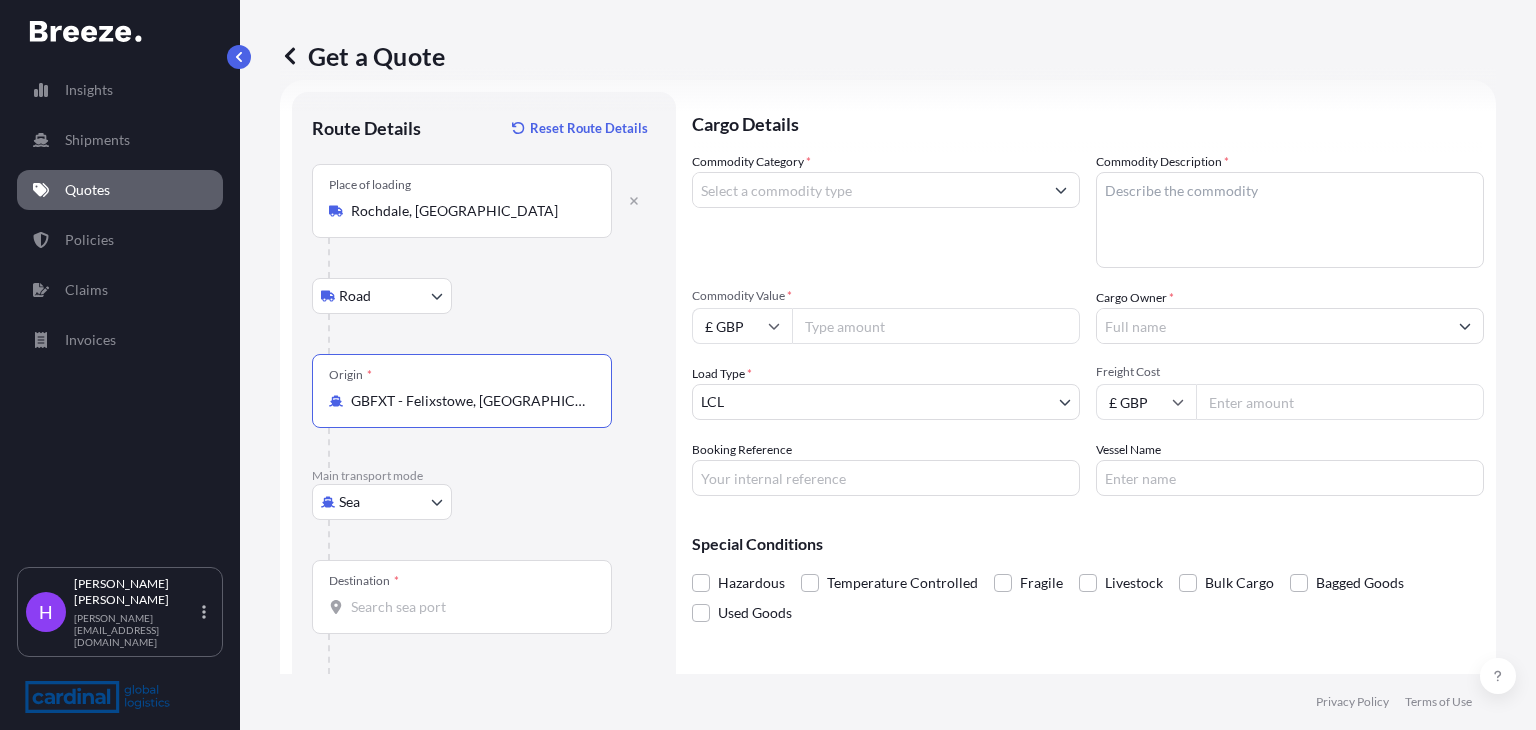 type on "GBFXT - Felixstowe, [GEOGRAPHIC_DATA]" 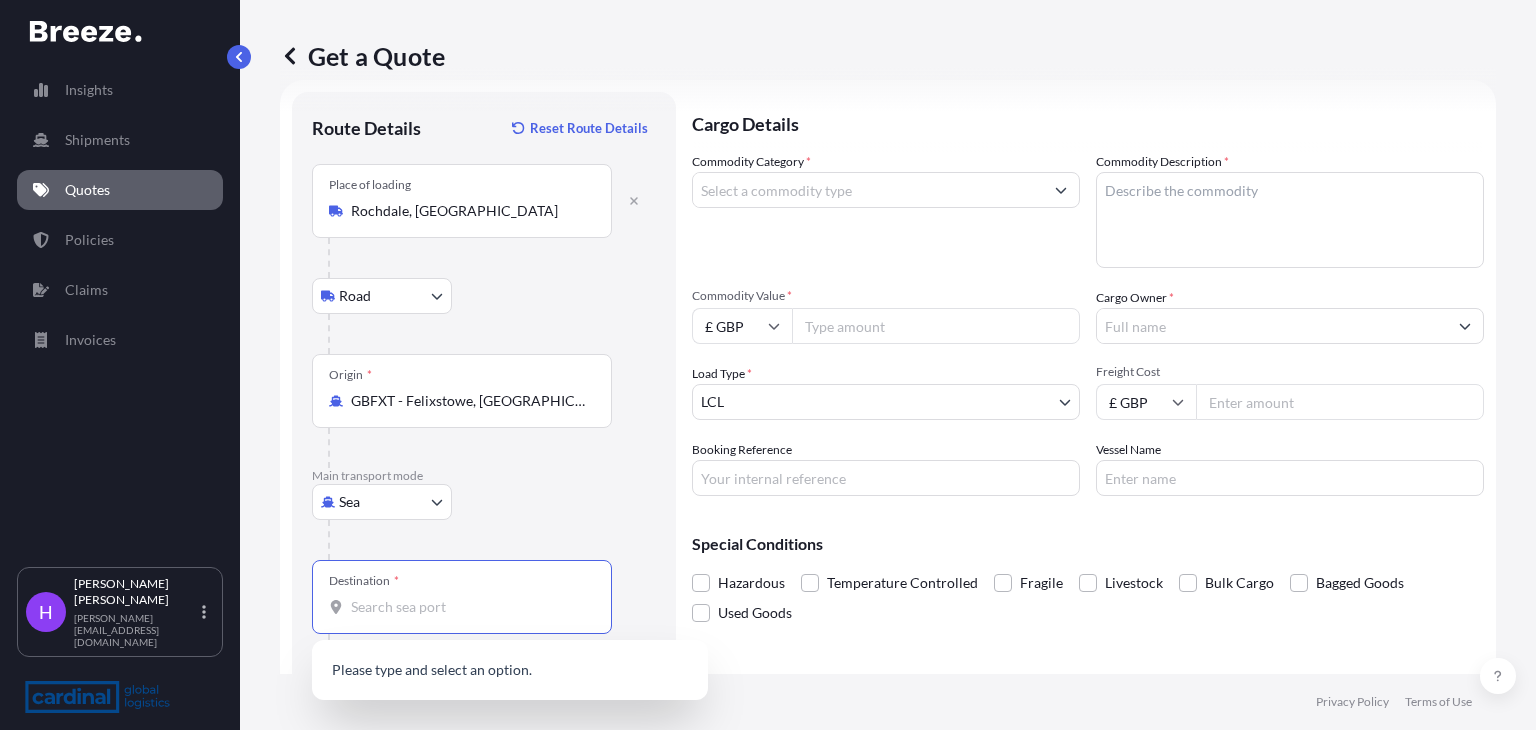 click on "Destination *" at bounding box center [469, 607] 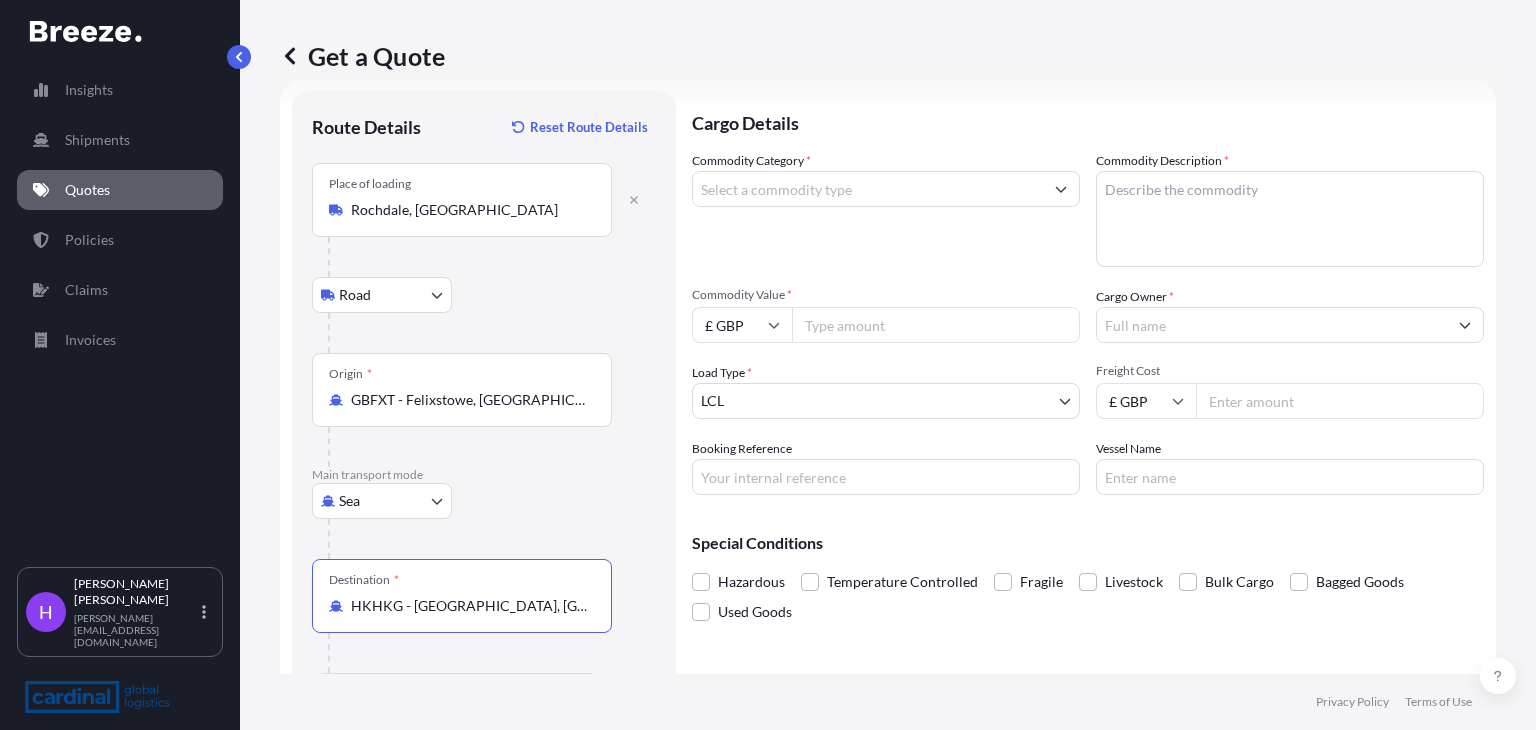 scroll, scrollTop: 0, scrollLeft: 0, axis: both 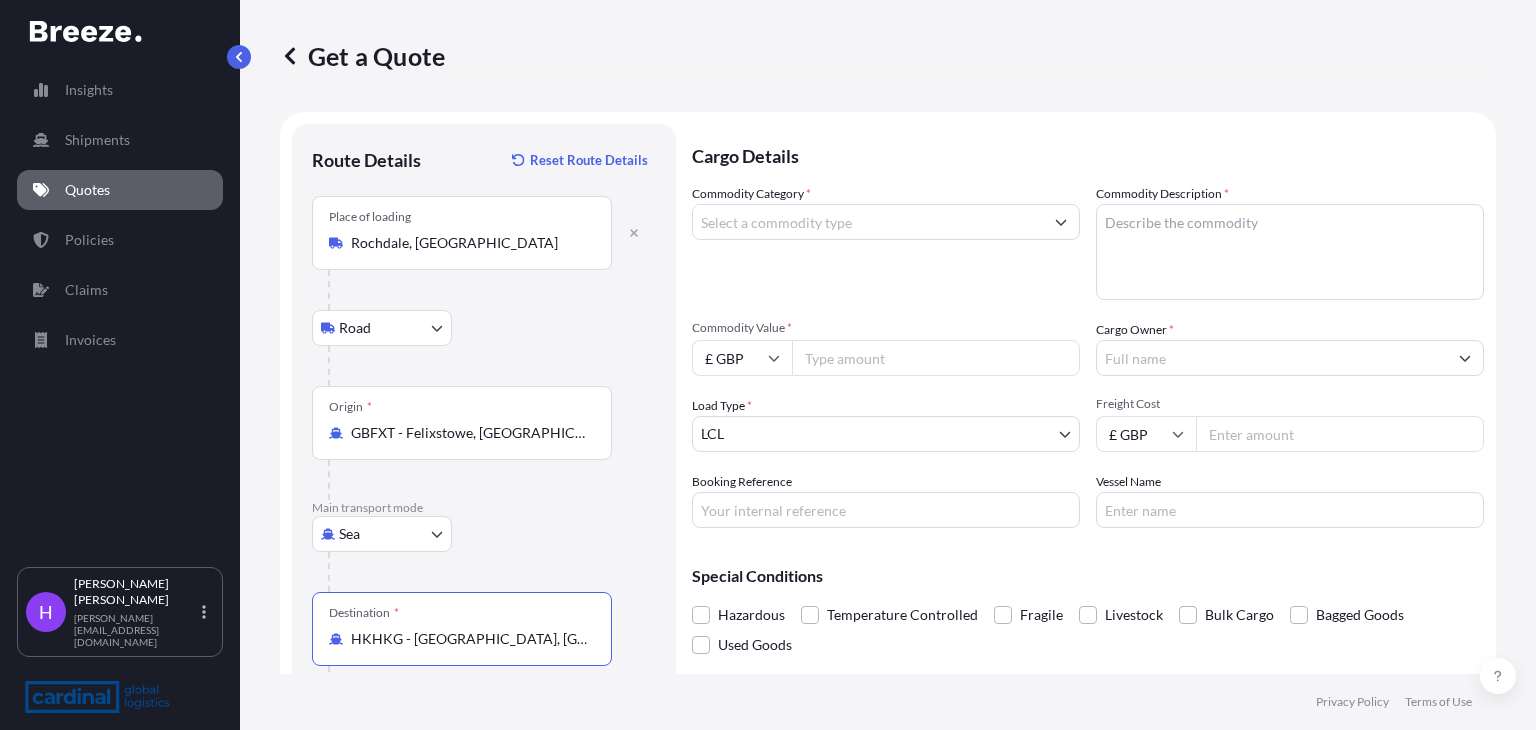 type on "HKHKG - [GEOGRAPHIC_DATA], [GEOGRAPHIC_DATA]" 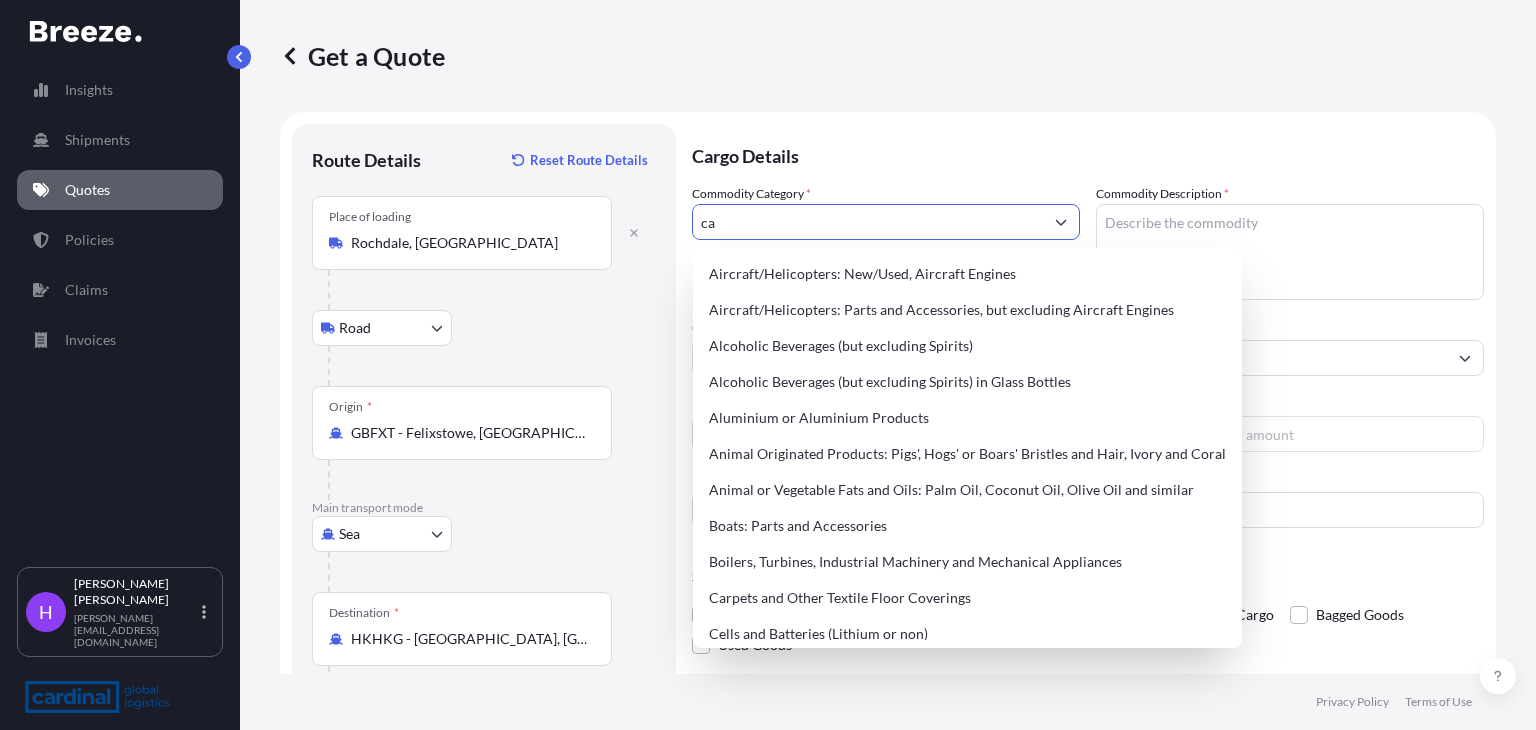 type on "c" 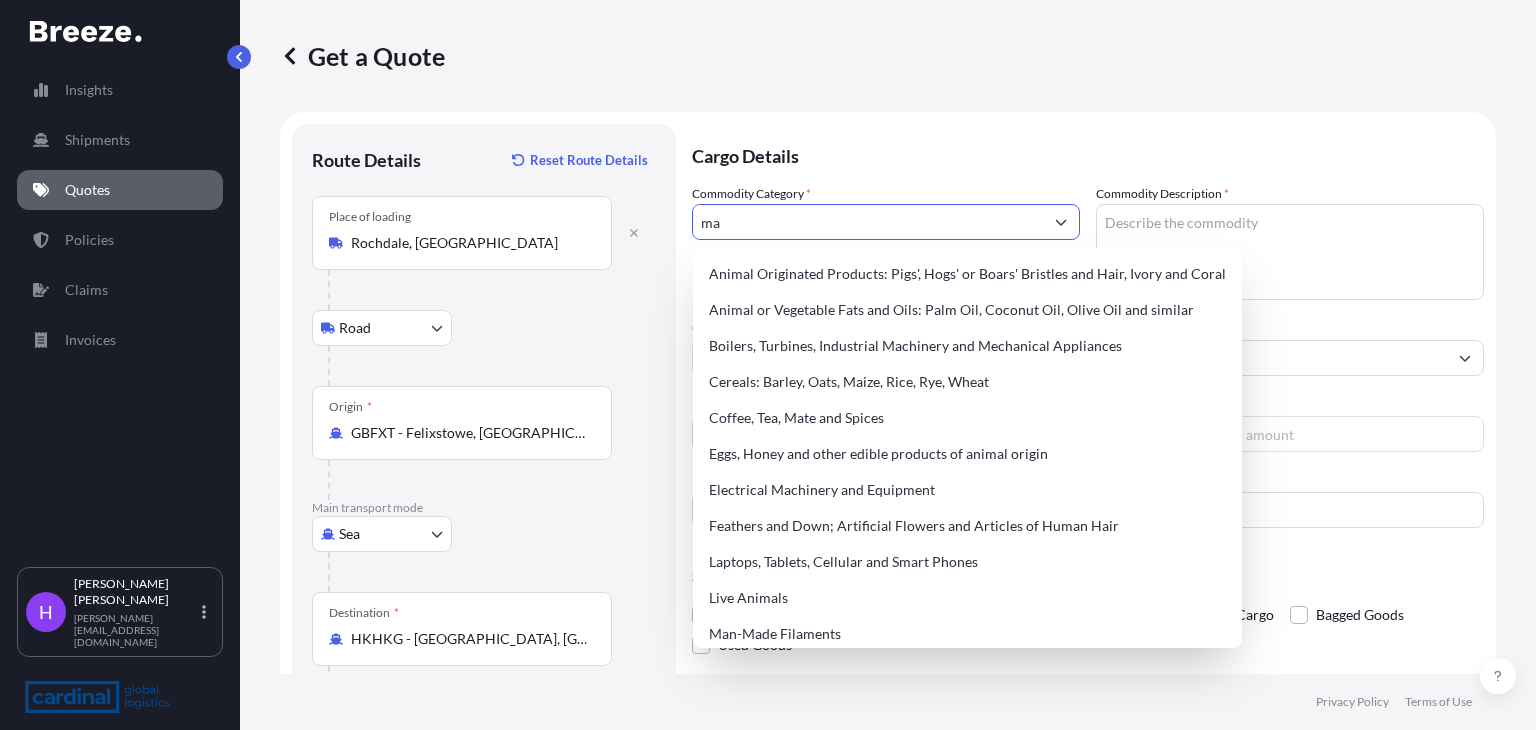 type on "m" 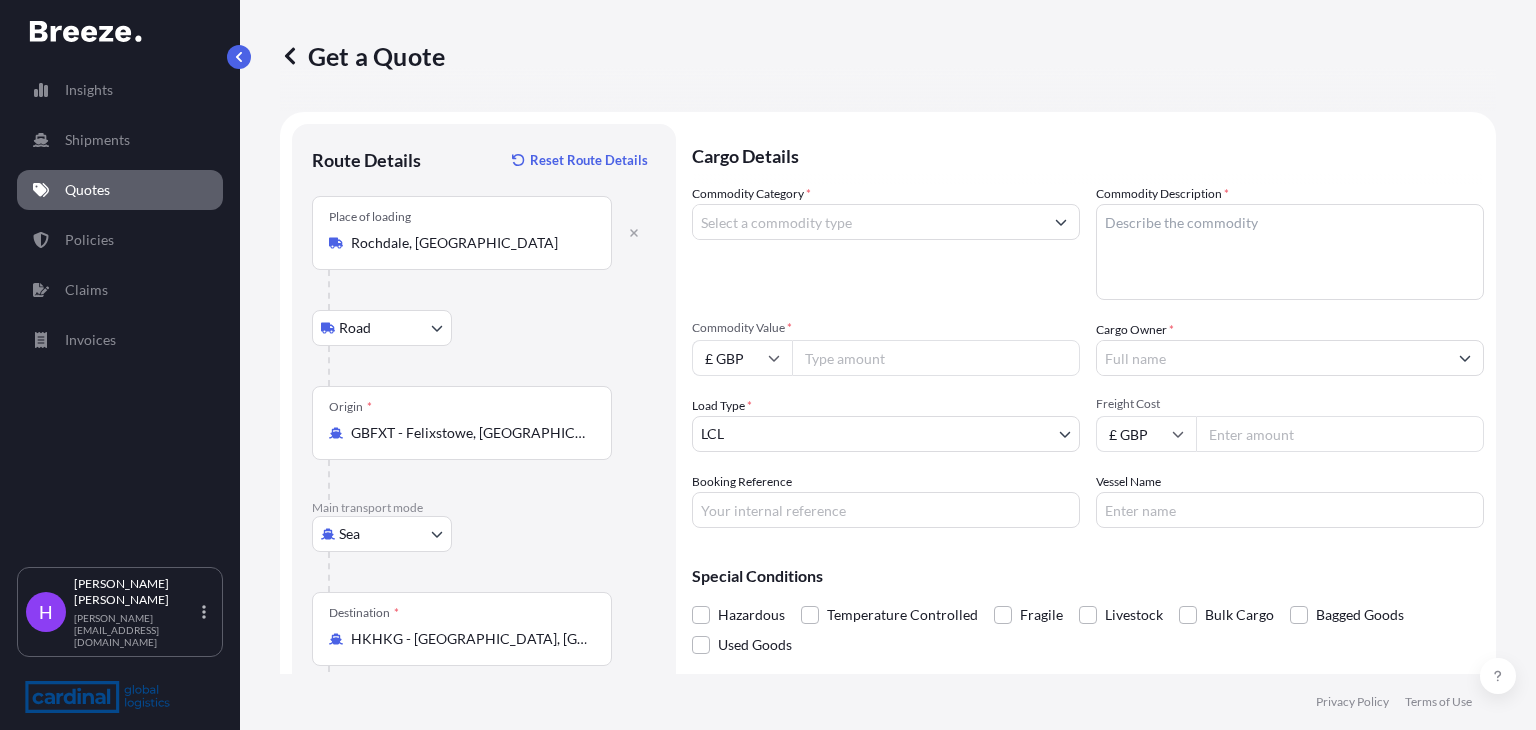 click on "Commodity Category *" at bounding box center (868, 222) 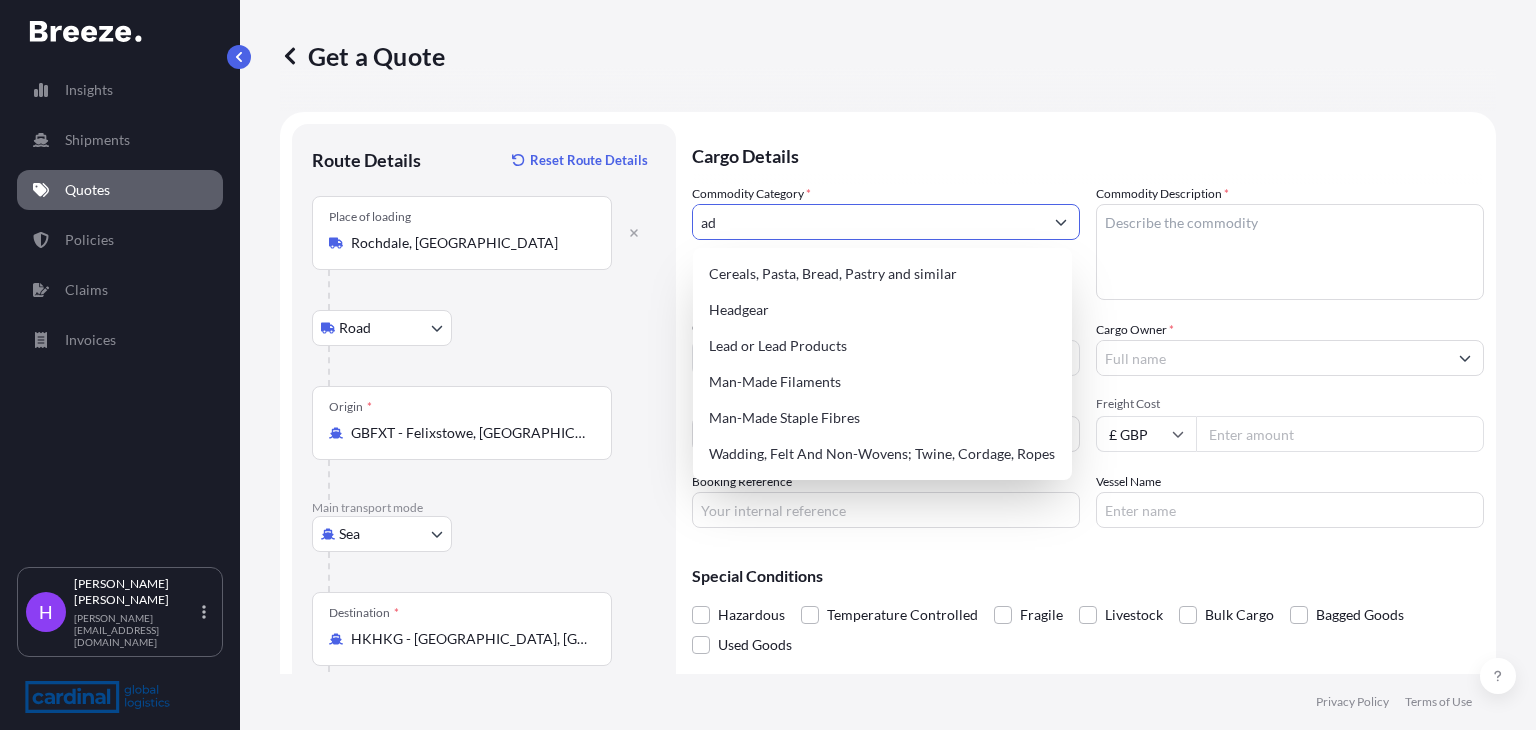 type on "a" 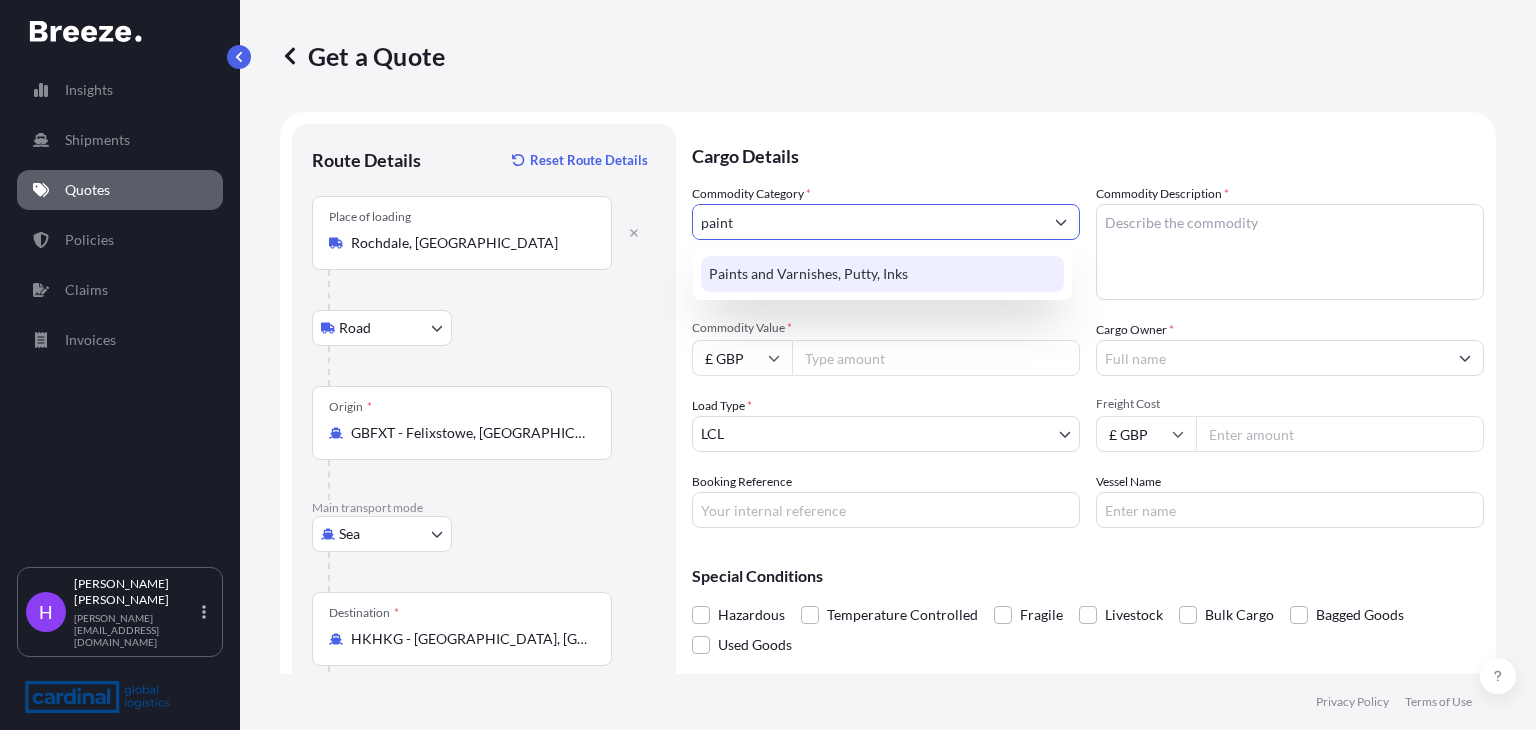 click on "Paints and Varnishes, Putty, Inks" at bounding box center [882, 274] 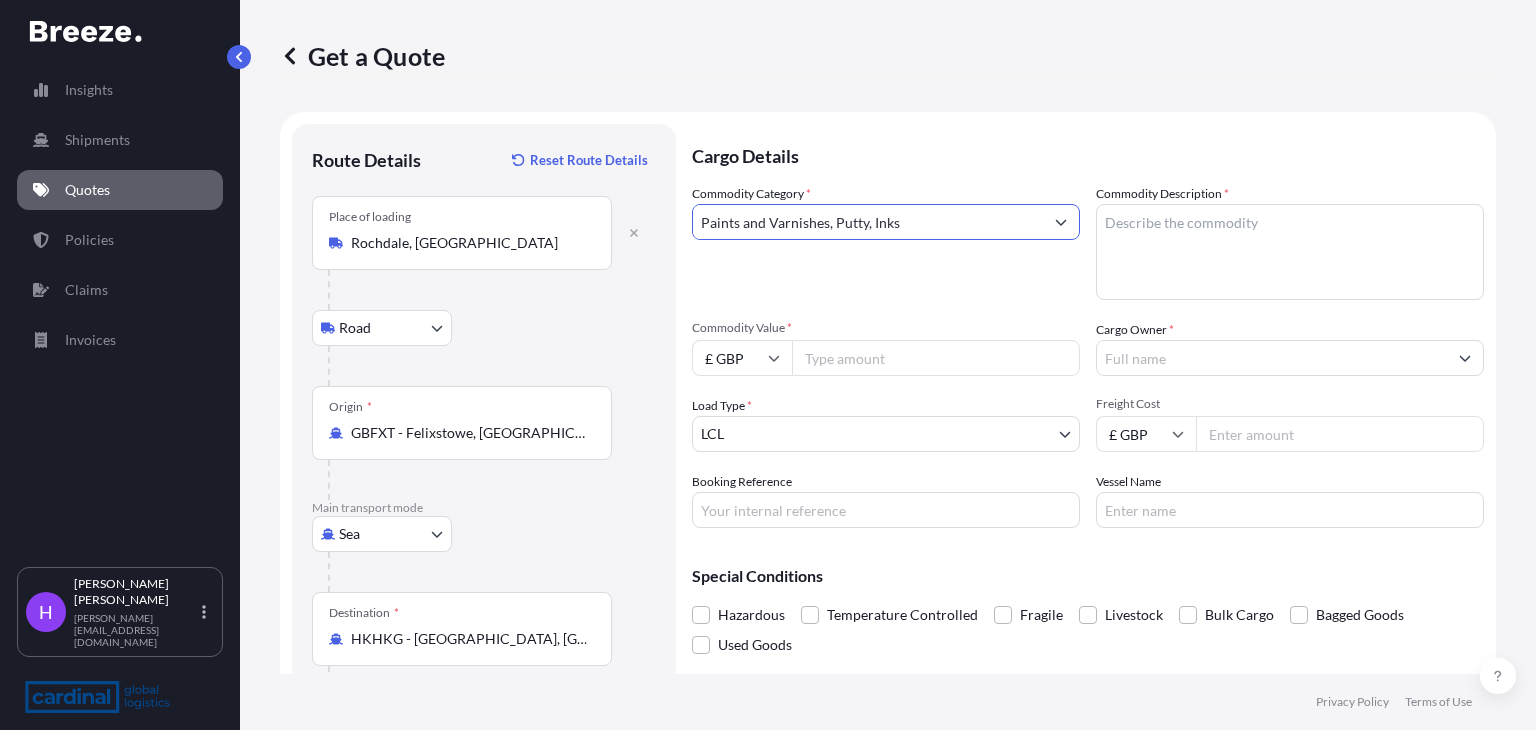 type on "Paints and Varnishes, Putty, Inks" 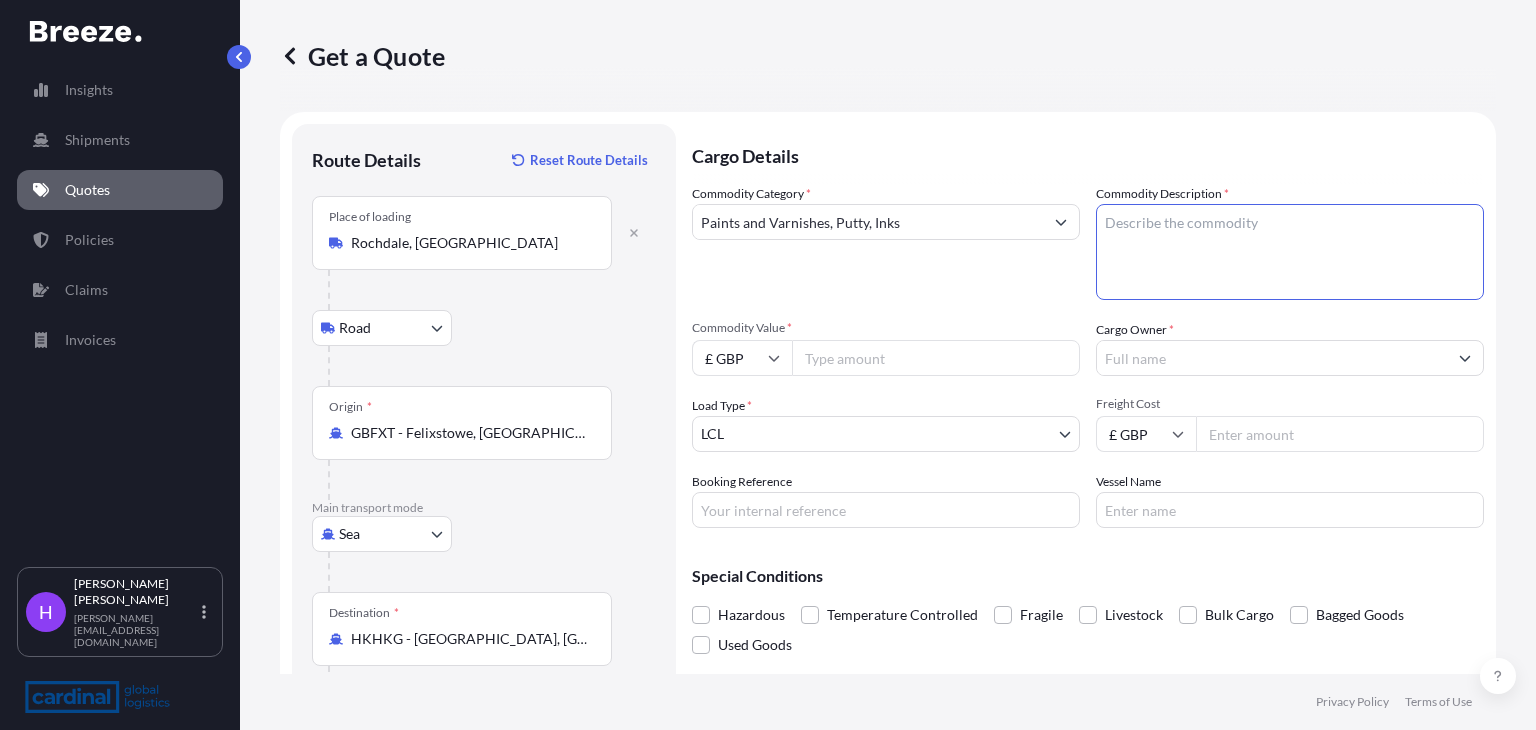 paste on "BARTOLINE HEAVY R/M WALLCOVERING ADHESIVE" 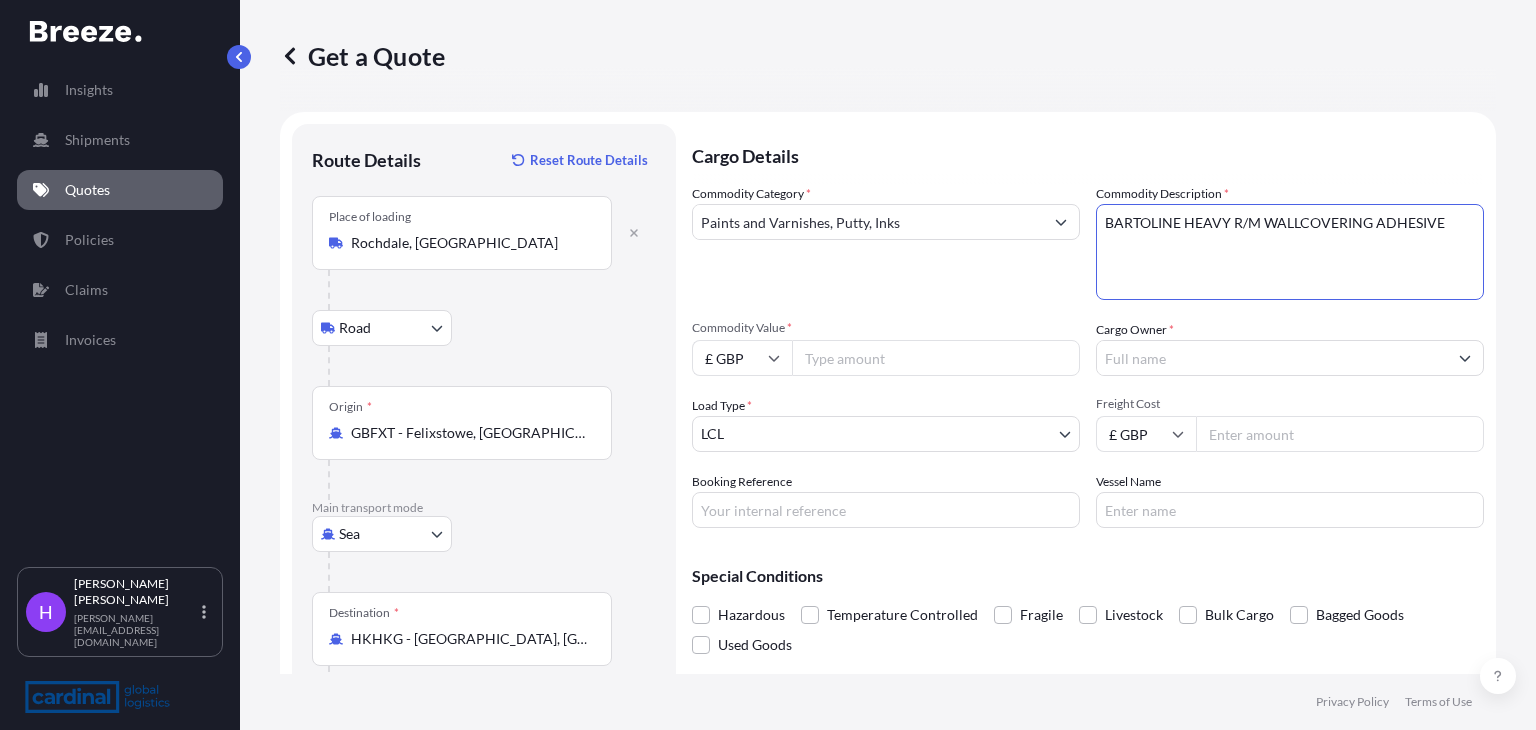 type on "BARTOLINE HEAVY R/M WALLCOVERING ADHESIVE" 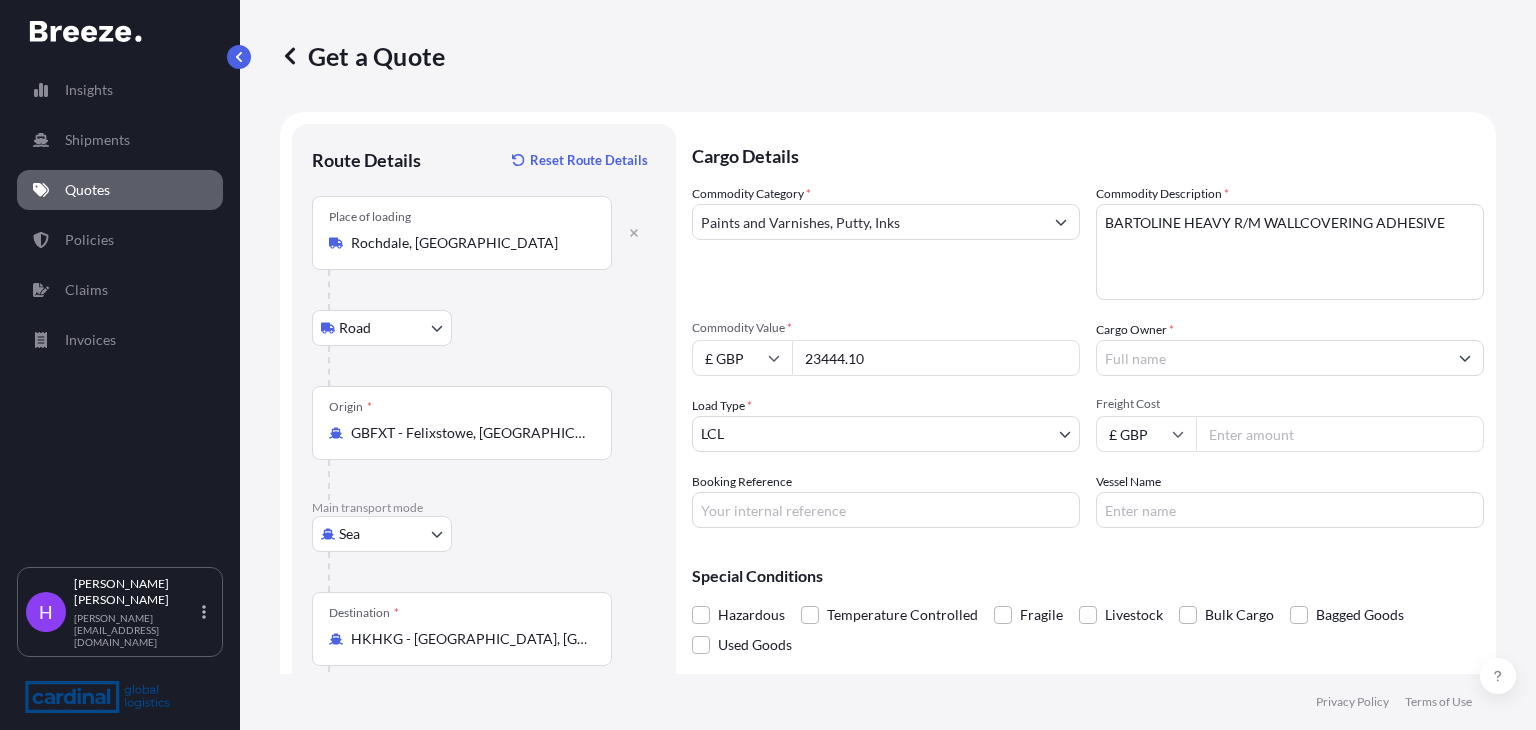 type on "23444.10" 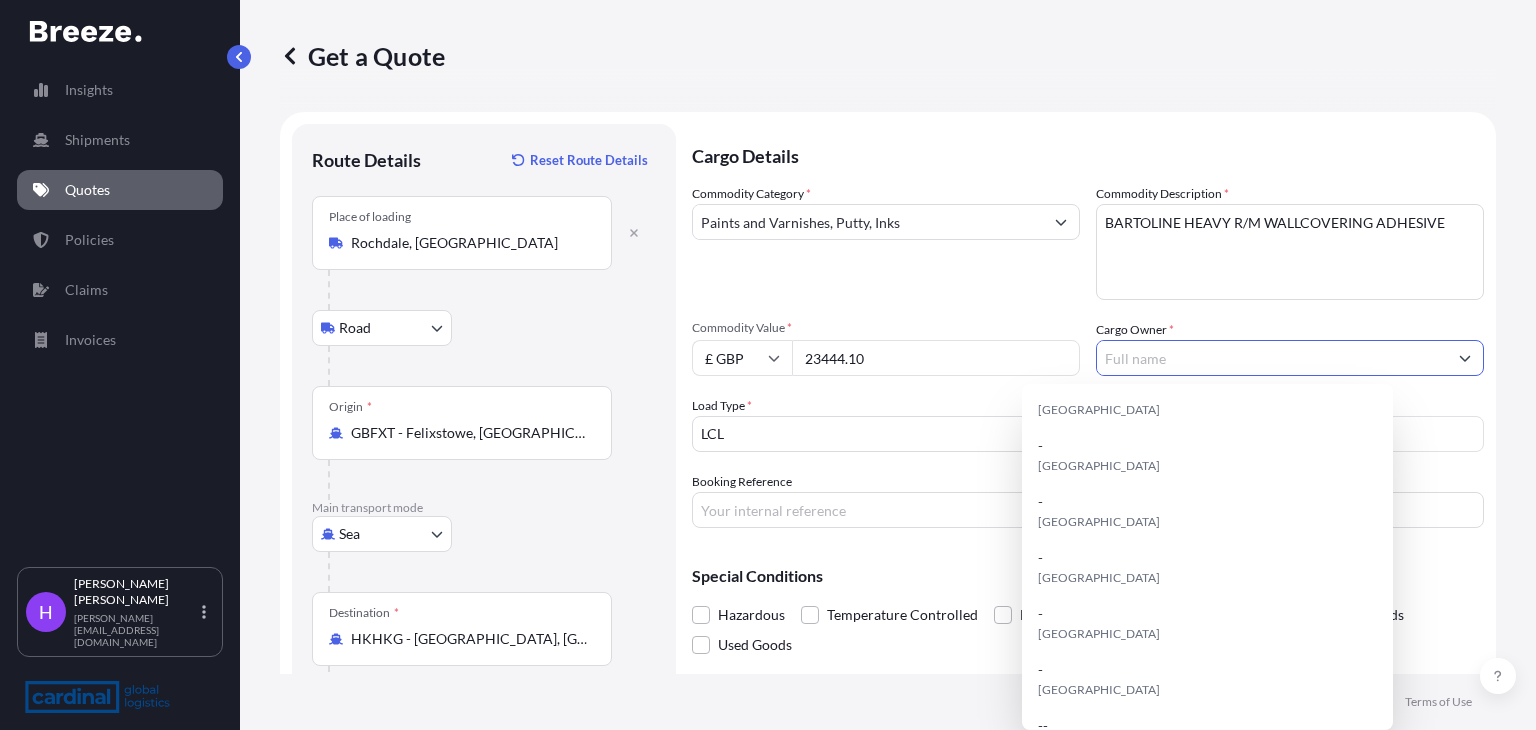 click on "Cargo Owner *" at bounding box center [1272, 358] 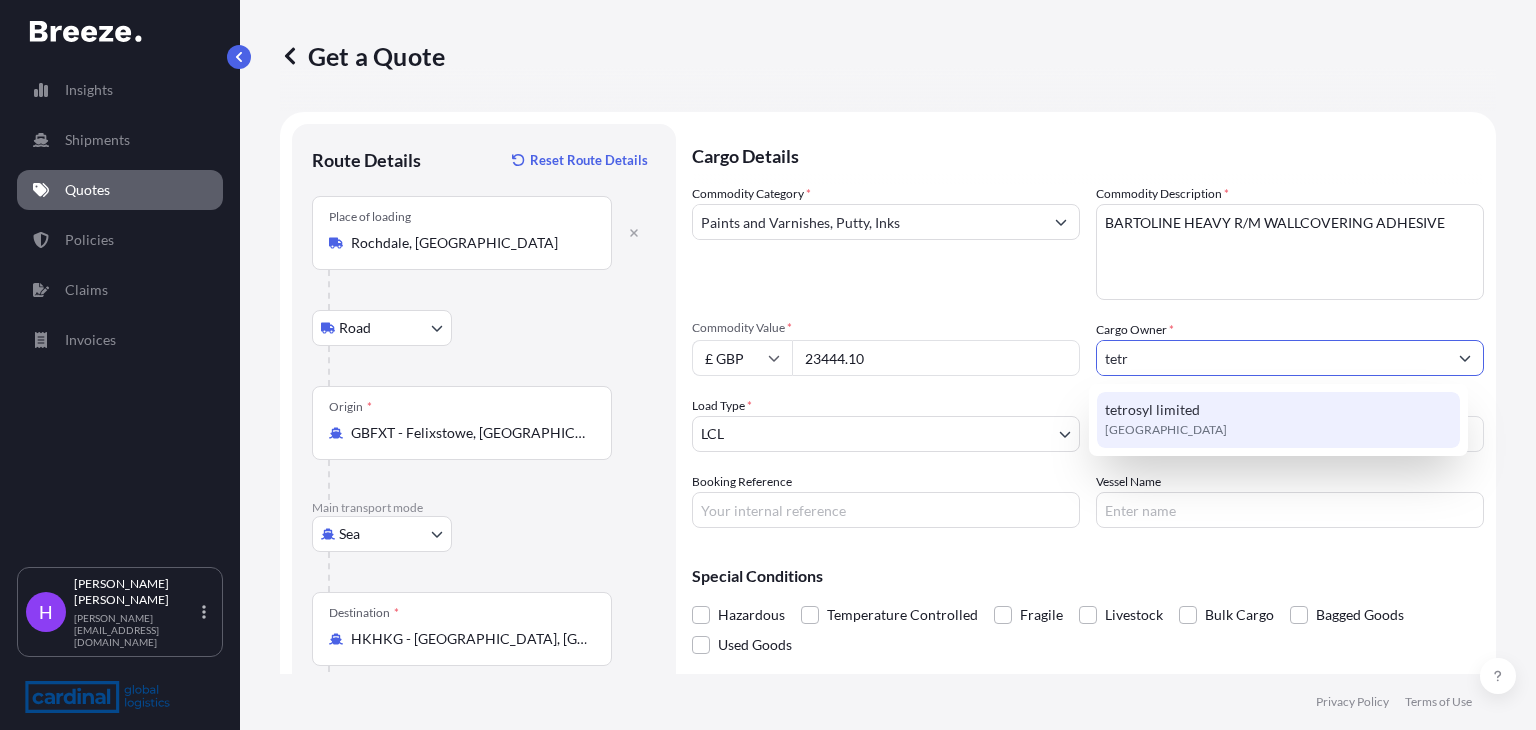 click on "tetrosyl limited [GEOGRAPHIC_DATA]" at bounding box center (1278, 420) 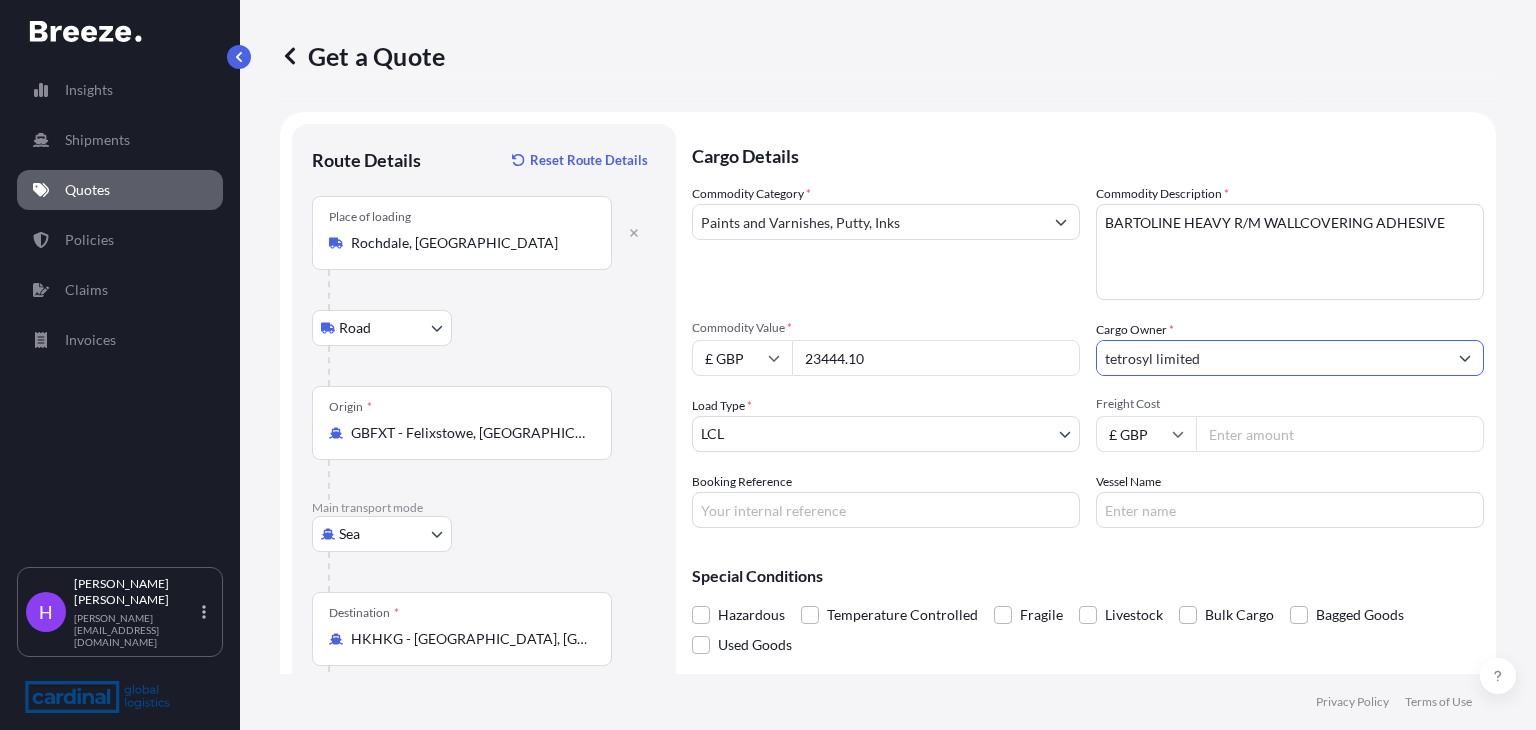 type on "tetrosyl limited" 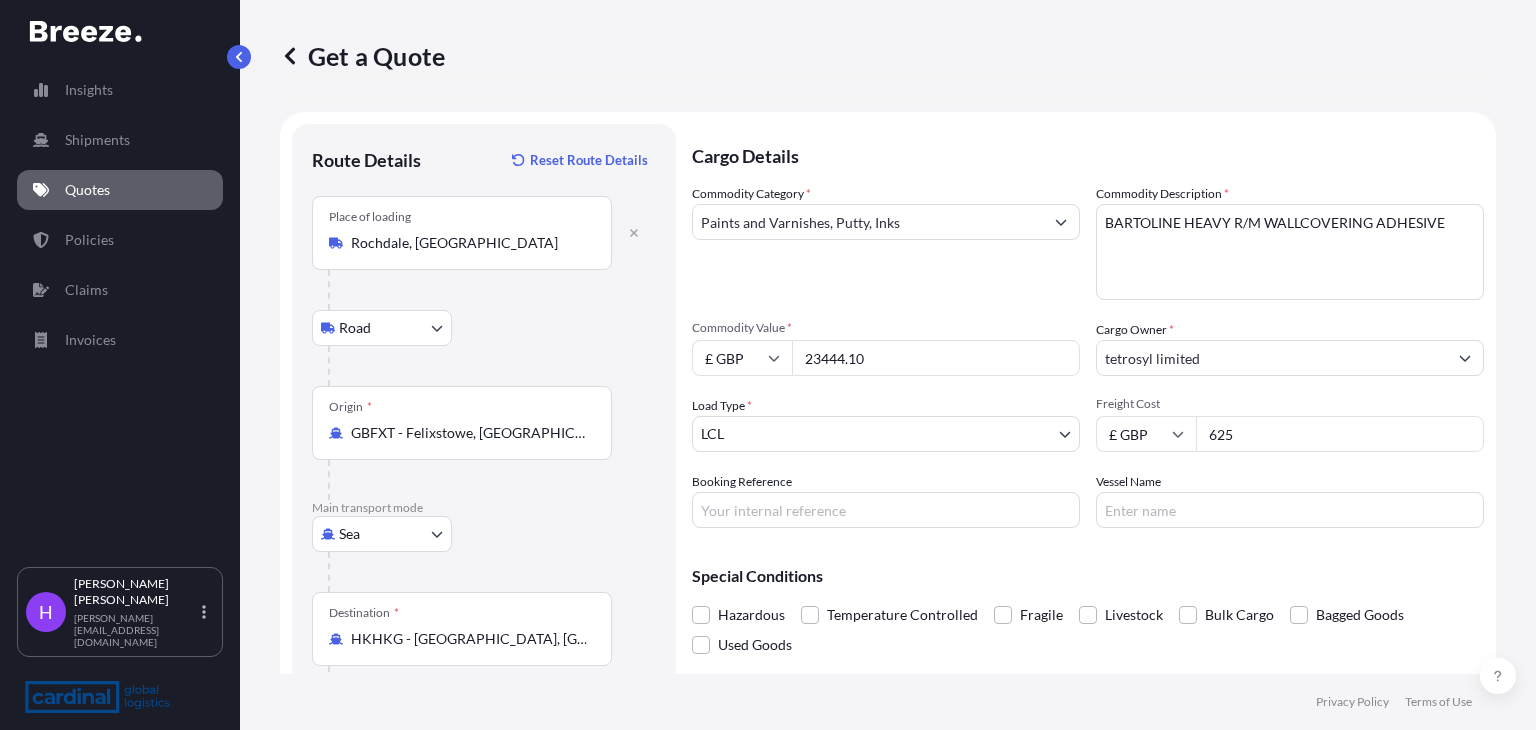 type on "625" 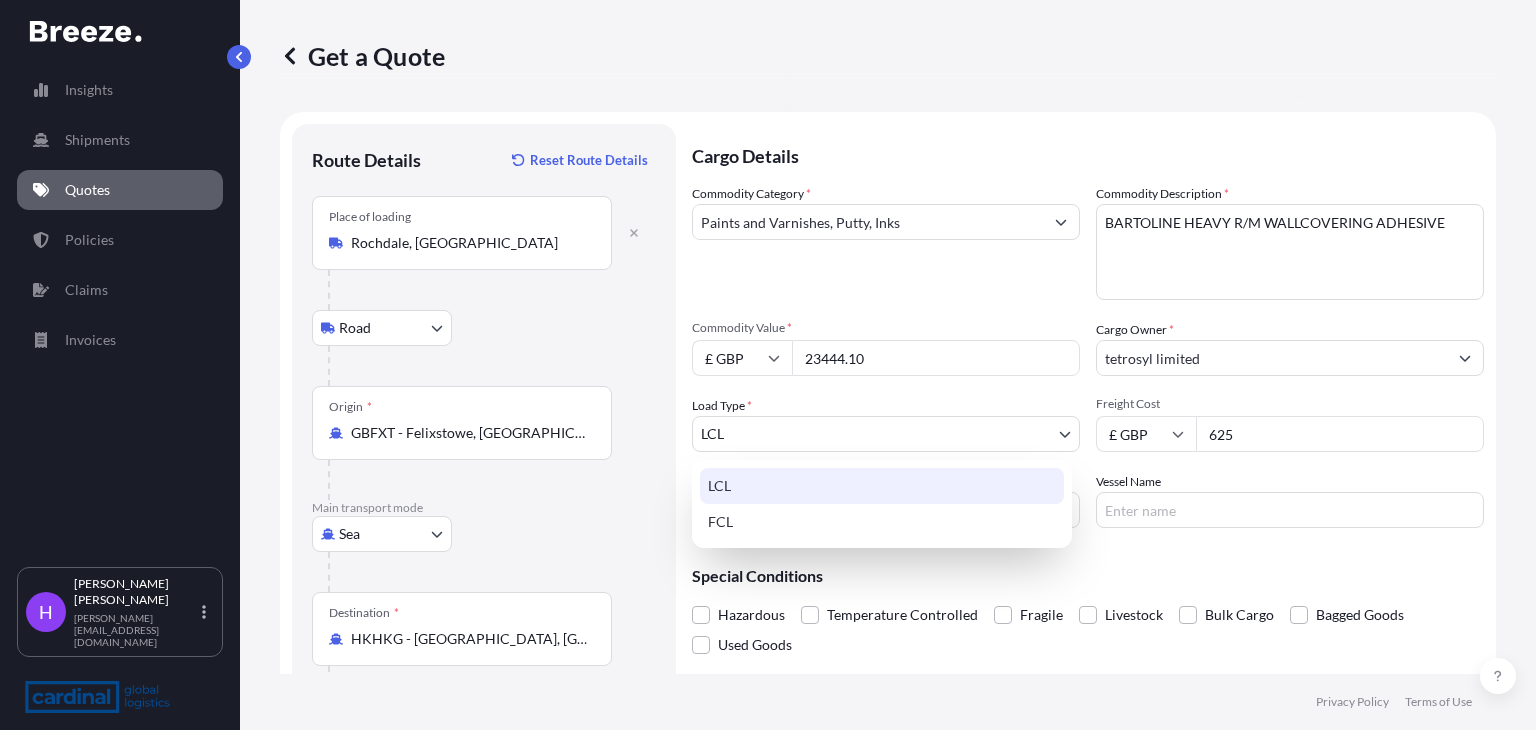 click on "LCL FCL" at bounding box center (882, 504) 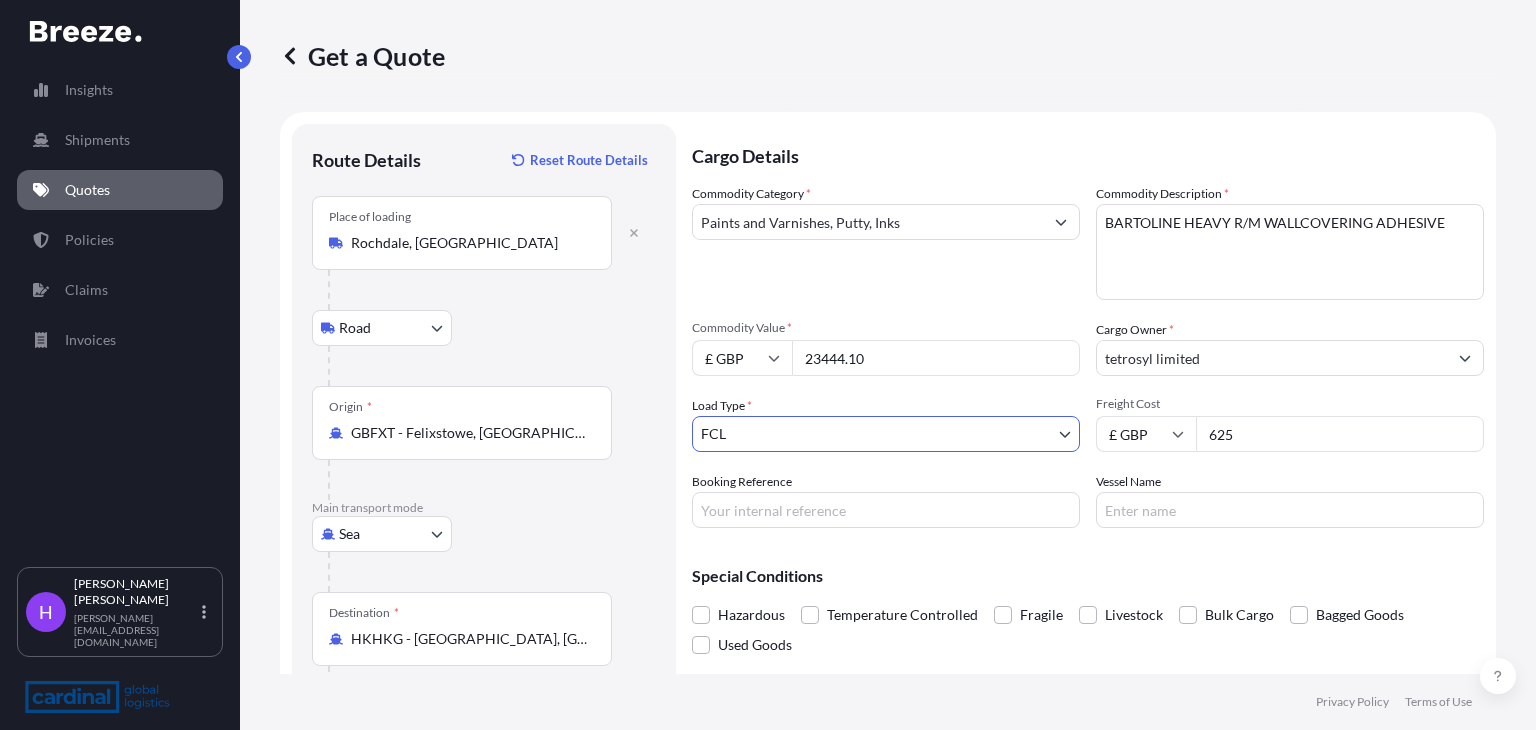 scroll, scrollTop: 95, scrollLeft: 0, axis: vertical 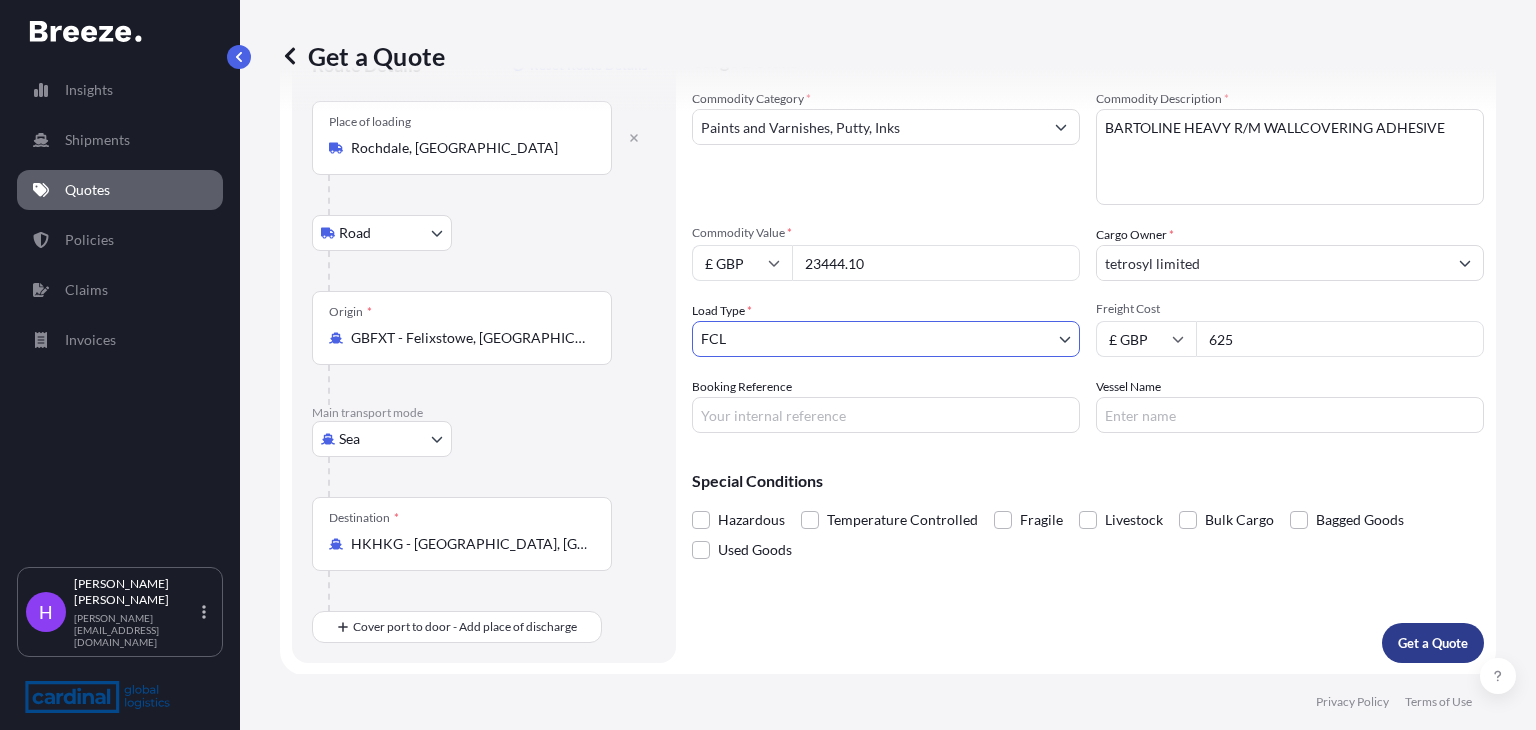 click on "Get a Quote" at bounding box center [1433, 643] 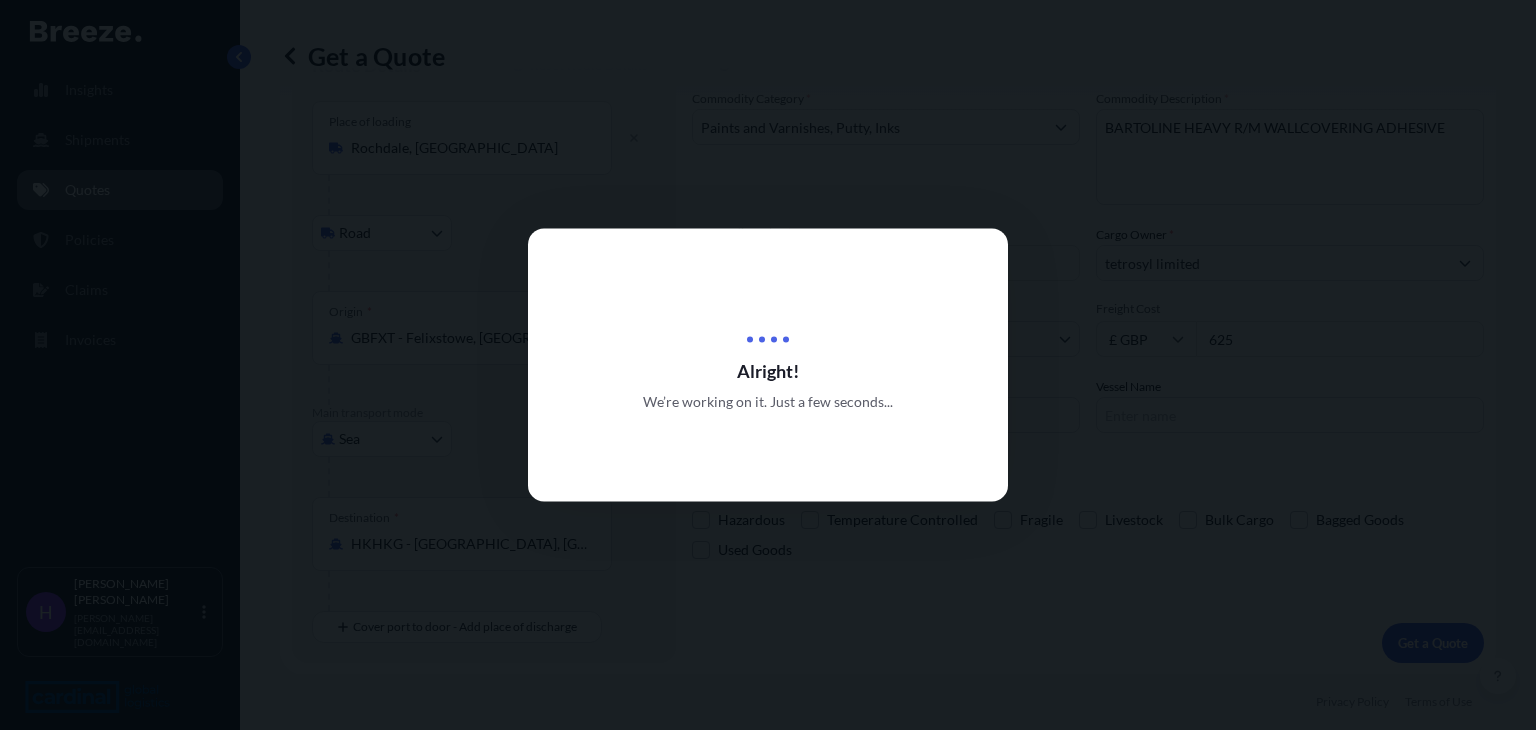 scroll, scrollTop: 0, scrollLeft: 0, axis: both 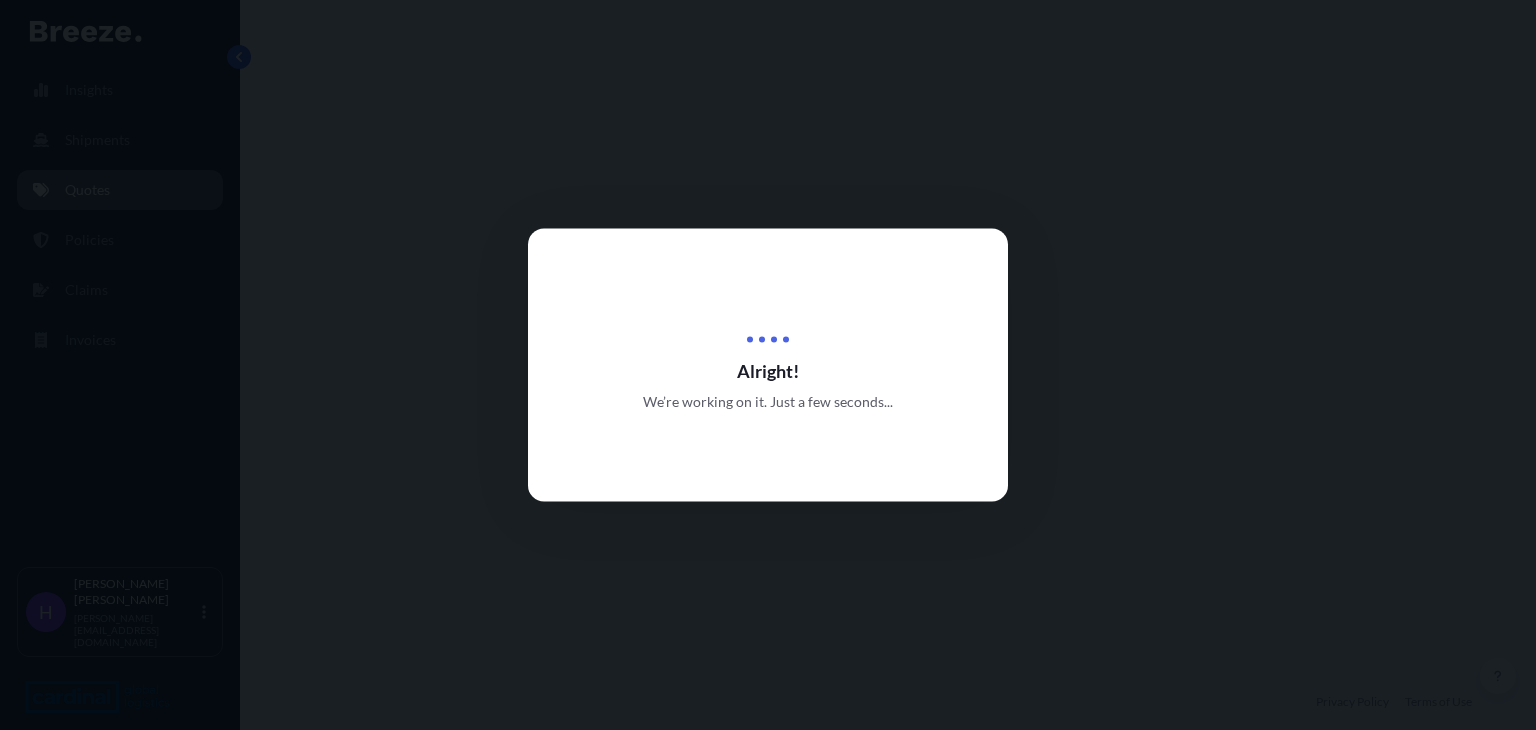 select on "Road" 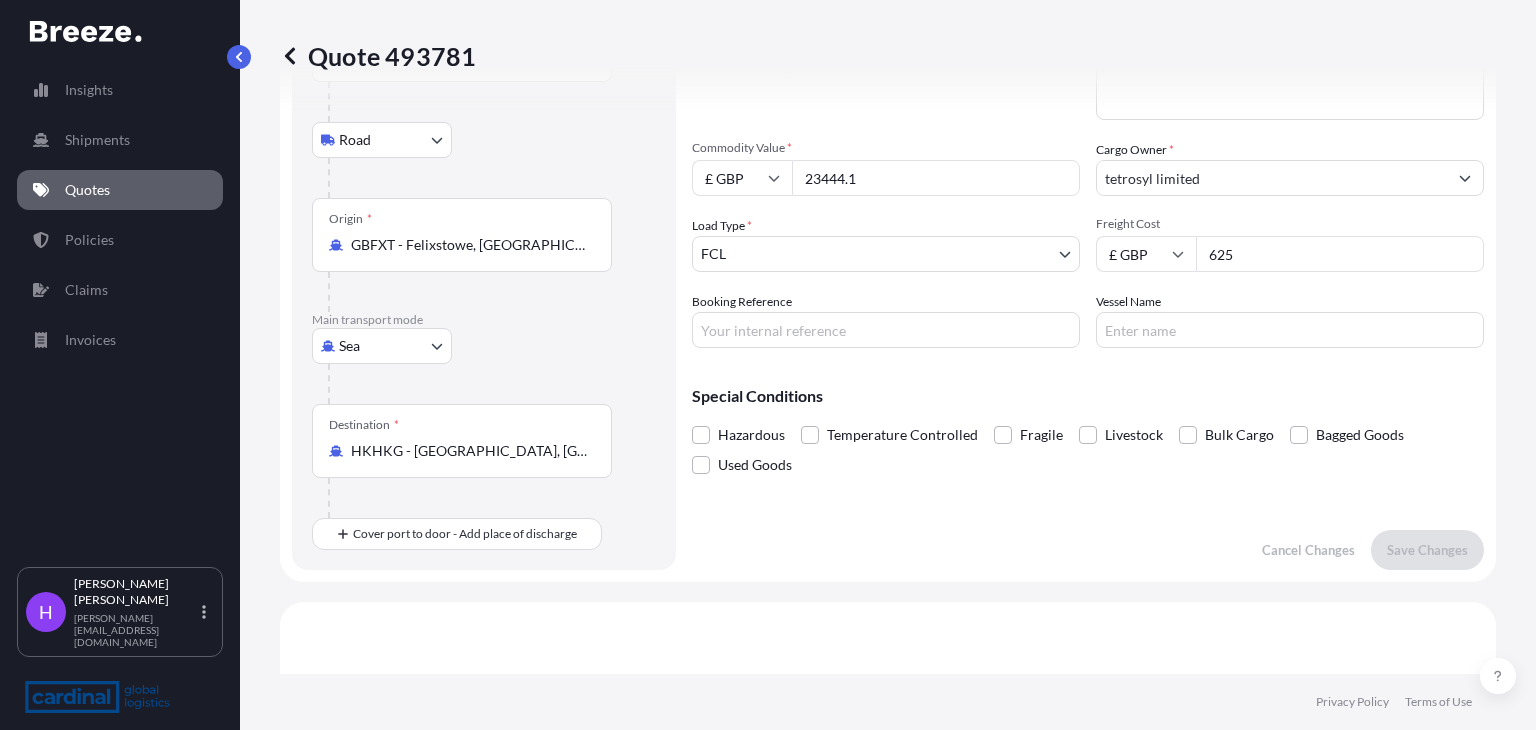 scroll, scrollTop: 0, scrollLeft: 0, axis: both 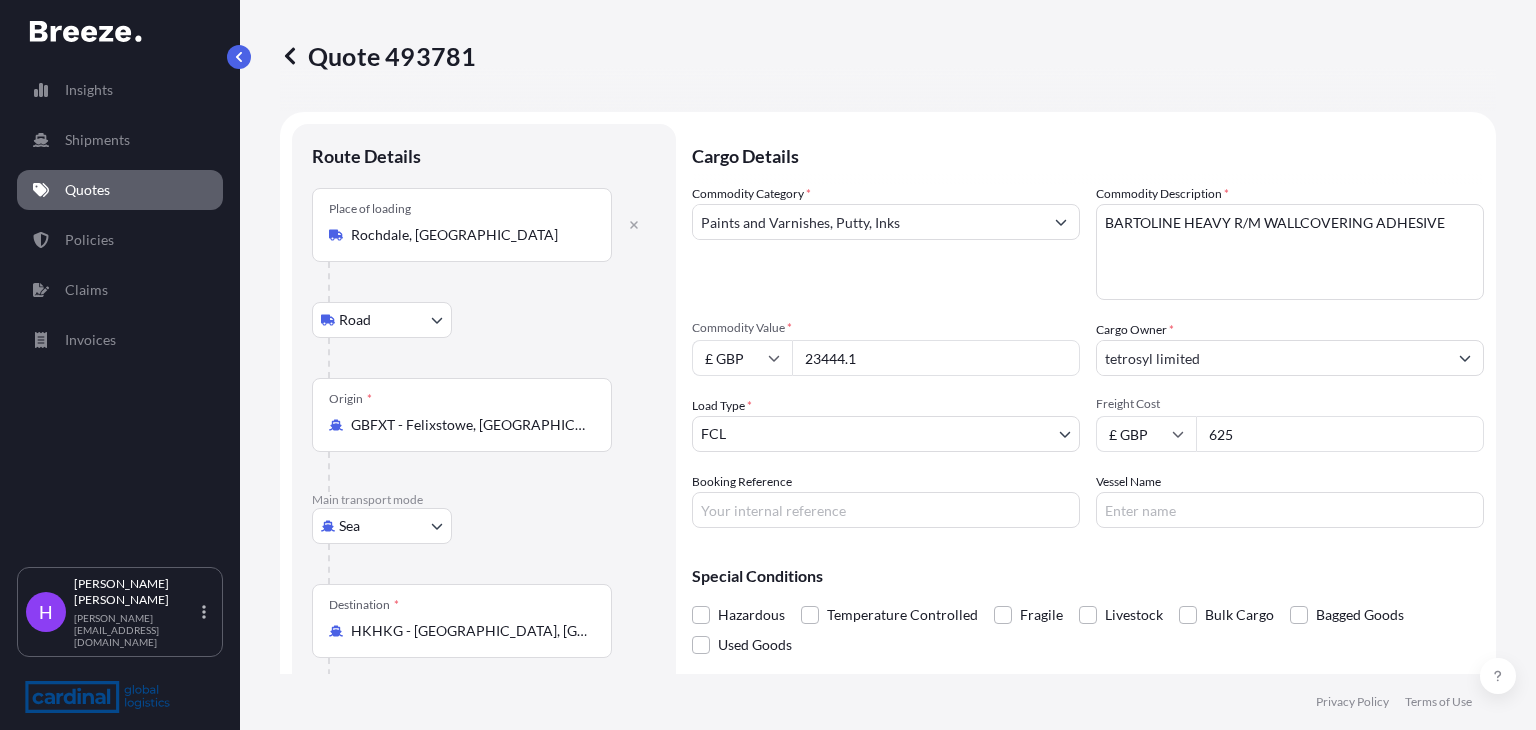 click on "Place of loading [GEOGRAPHIC_DATA], [GEOGRAPHIC_DATA]" at bounding box center (462, 225) 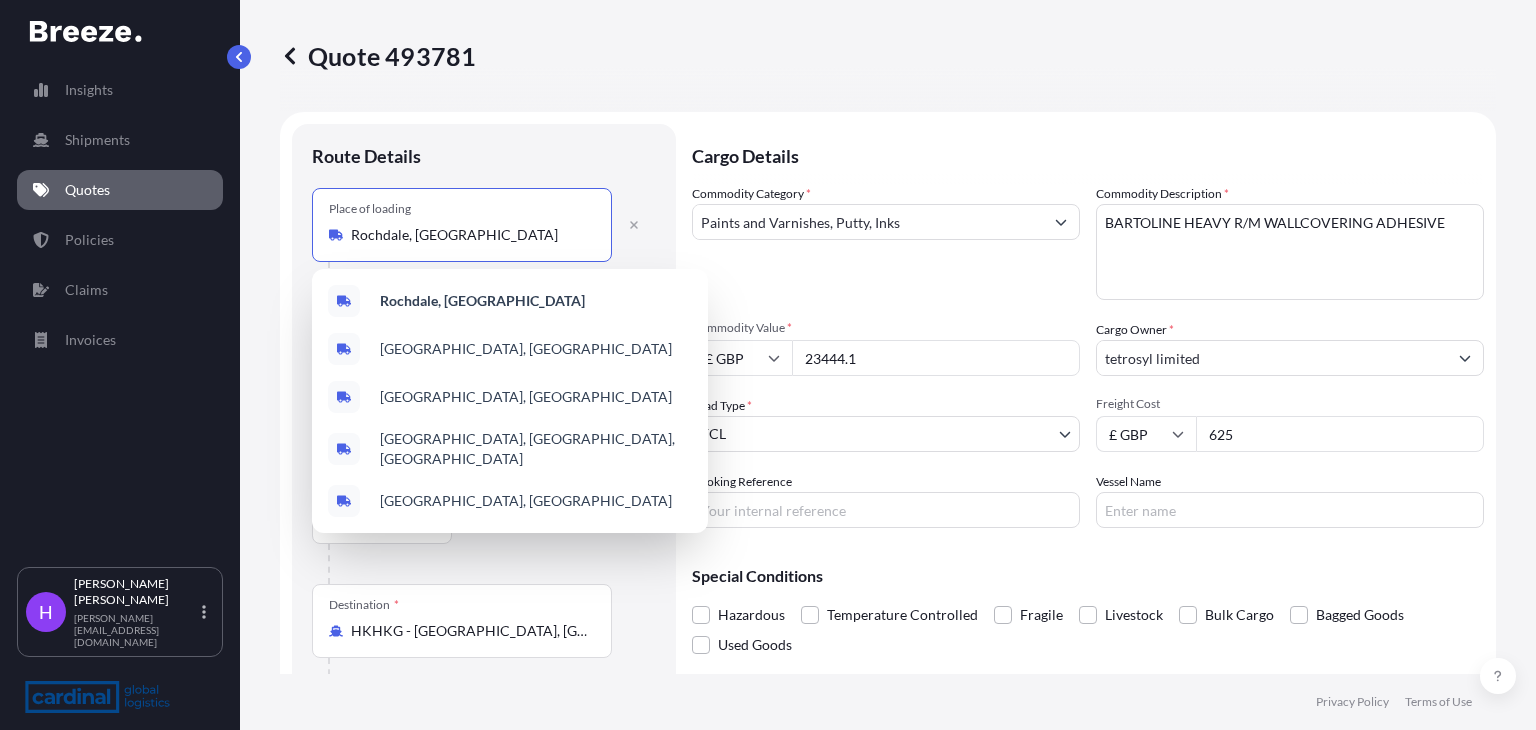 drag, startPoint x: 429, startPoint y: 236, endPoint x: 100, endPoint y: 250, distance: 329.29773 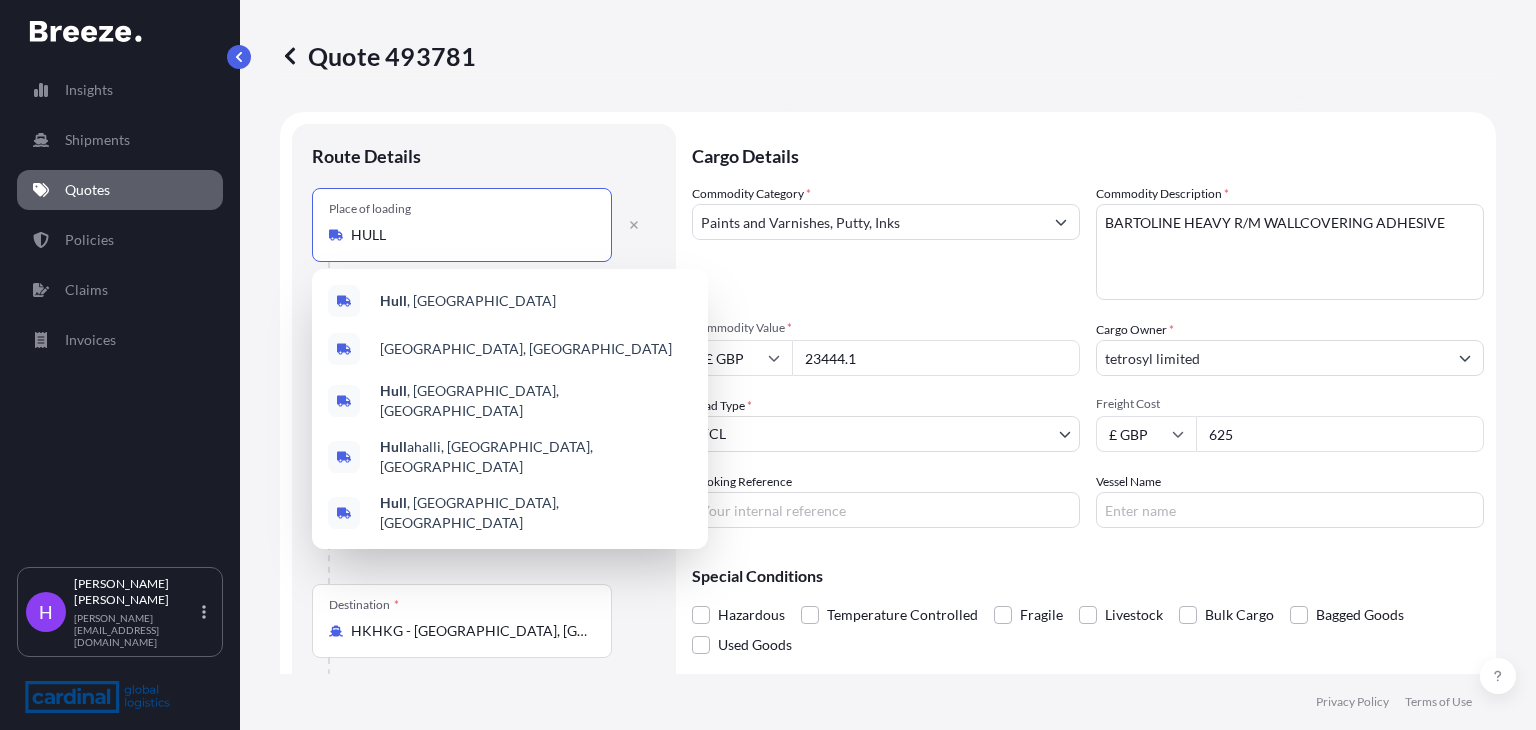 click on "[GEOGRAPHIC_DATA] , [GEOGRAPHIC_DATA]" at bounding box center (510, 301) 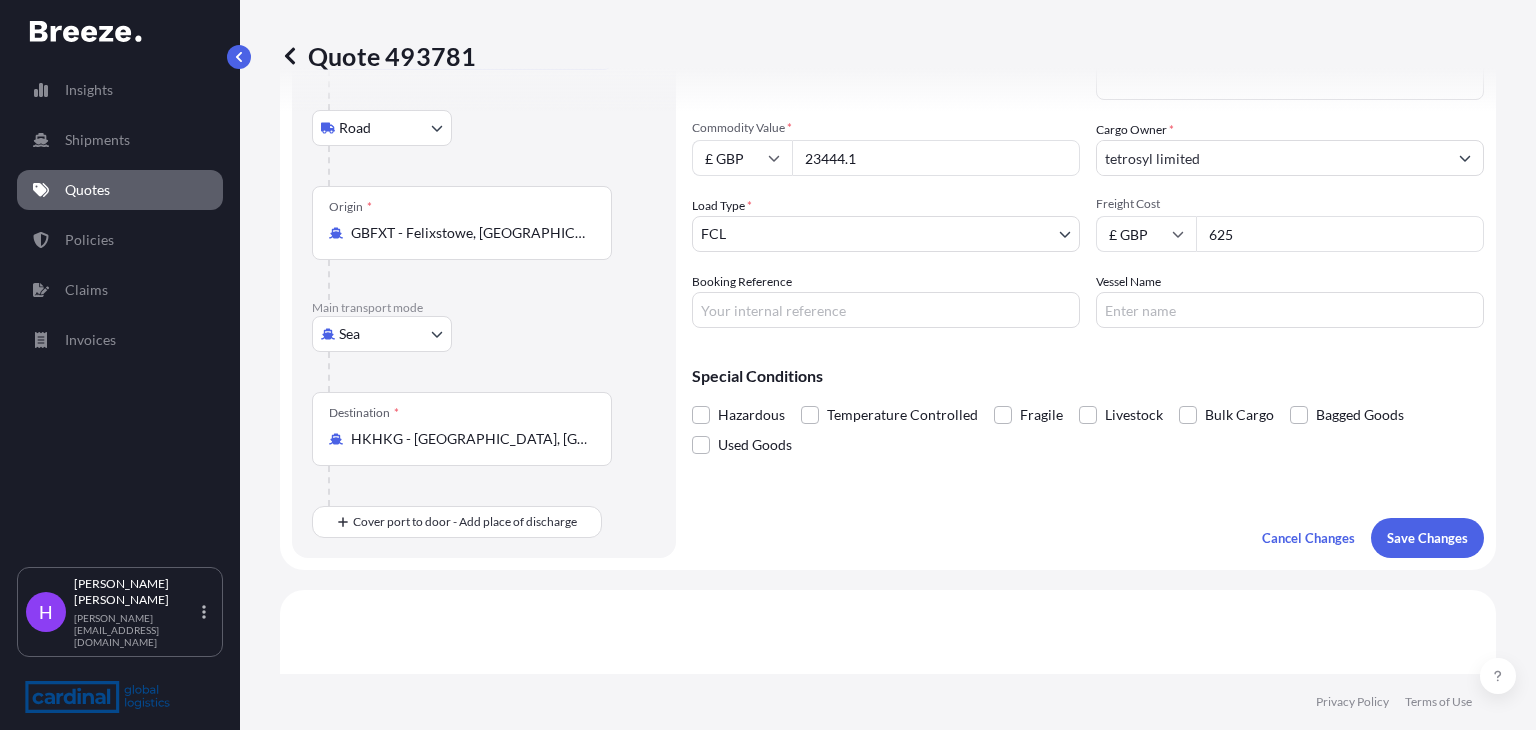 scroll, scrollTop: 500, scrollLeft: 0, axis: vertical 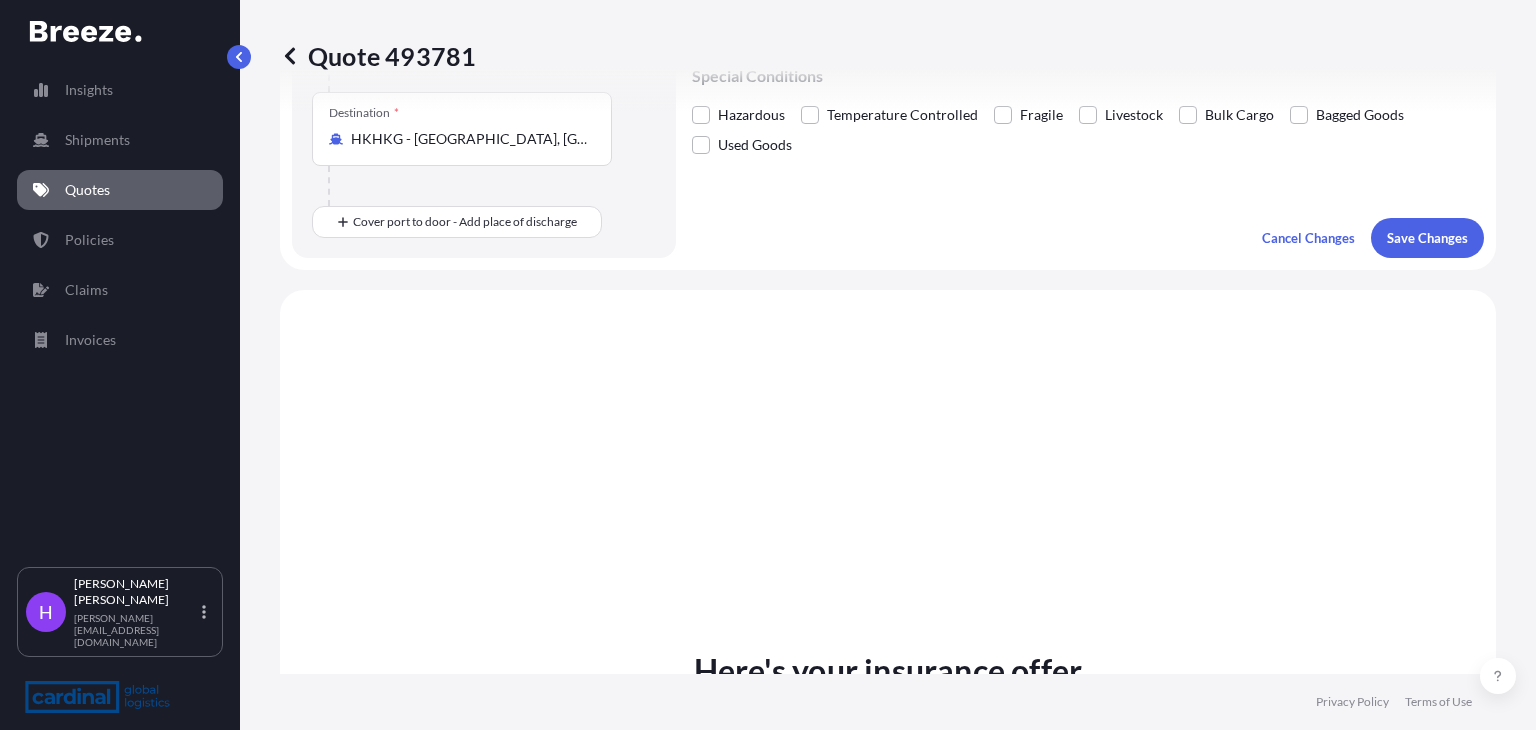 type on "[GEOGRAPHIC_DATA], [GEOGRAPHIC_DATA]" 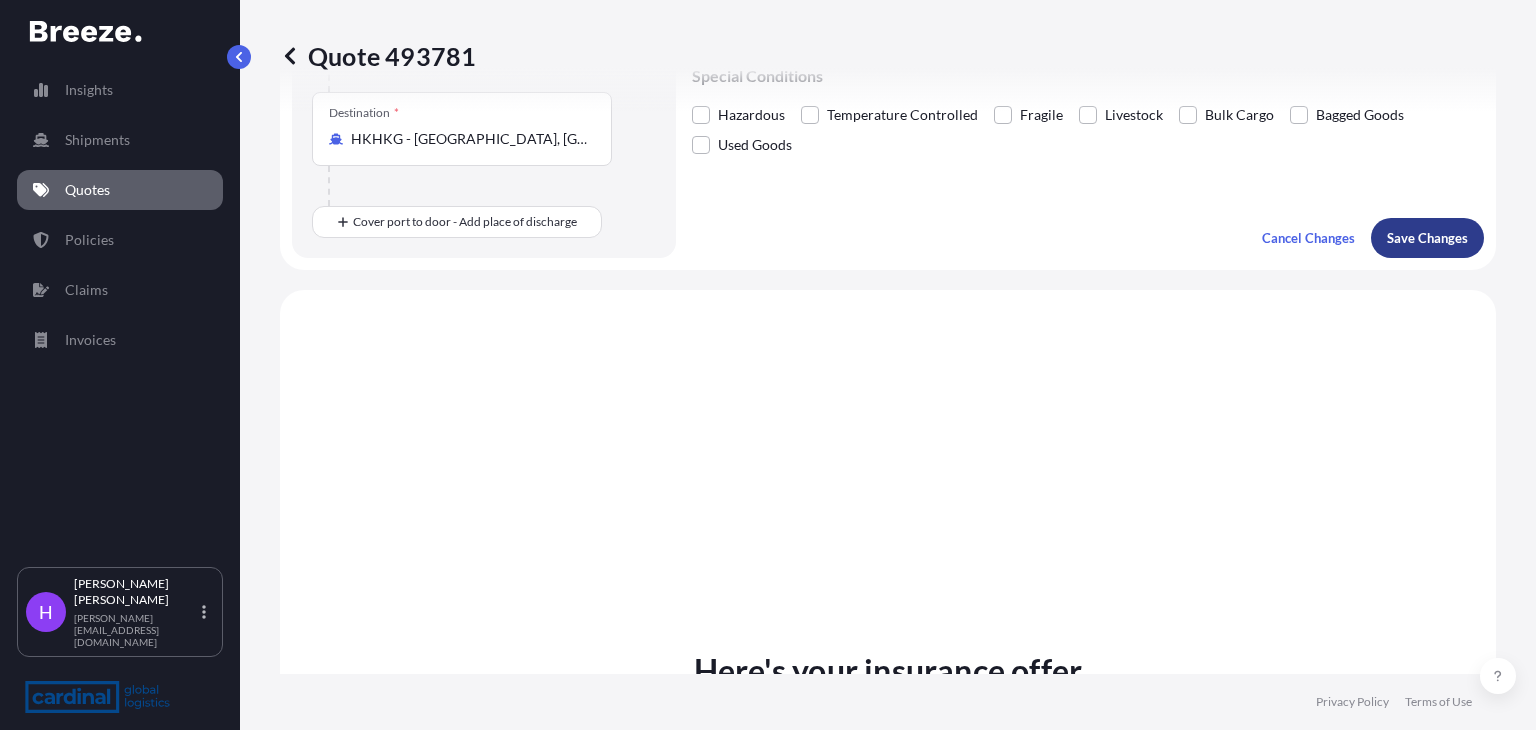click on "Save Changes" at bounding box center (1427, 238) 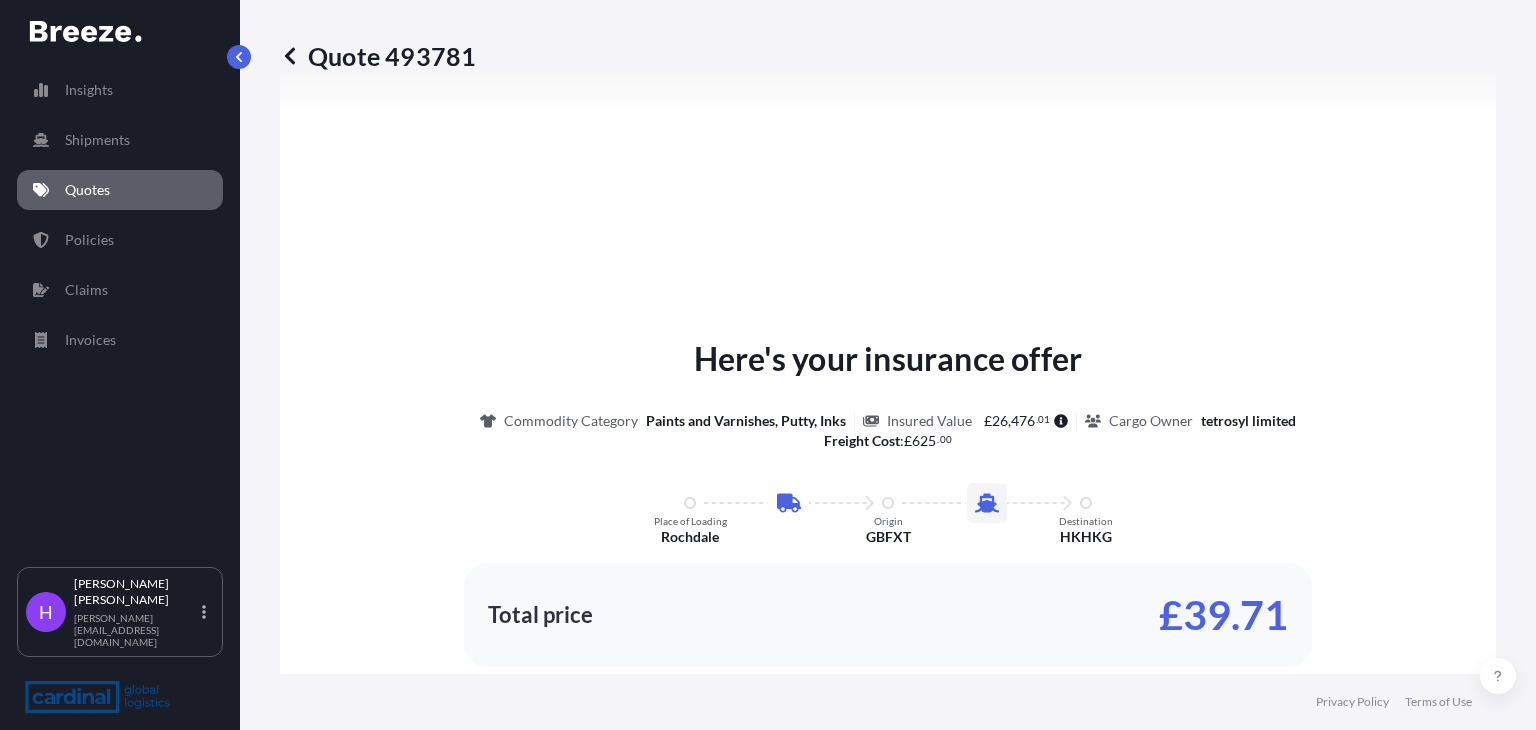 select on "Road" 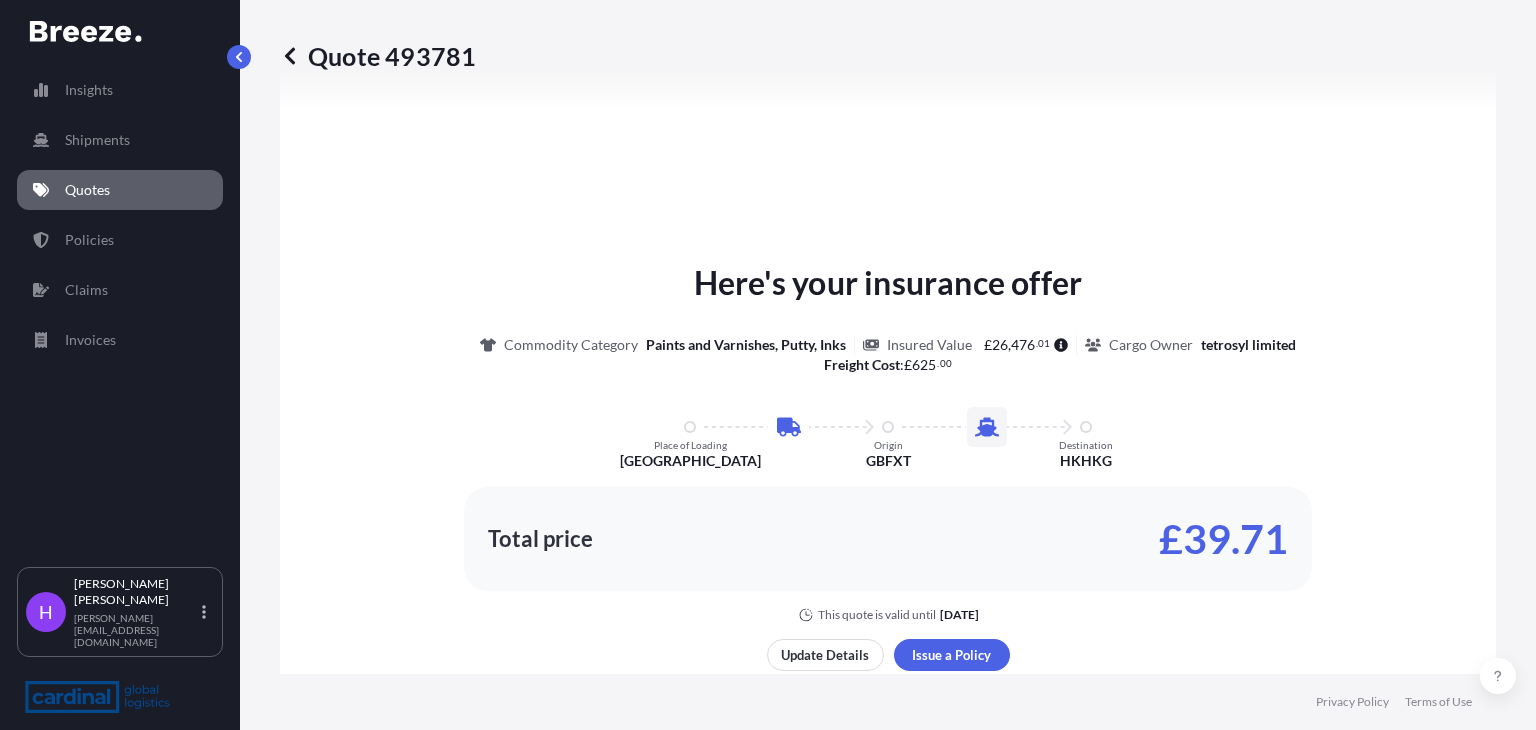 scroll, scrollTop: 888, scrollLeft: 0, axis: vertical 